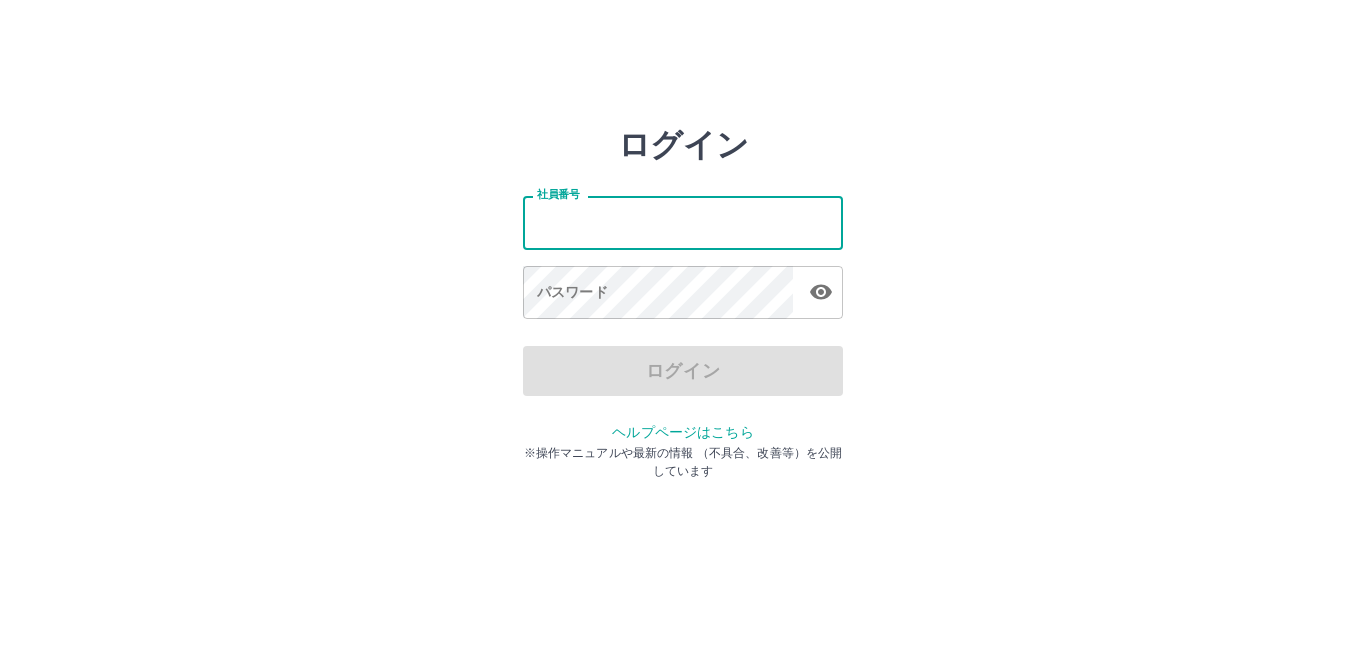 scroll, scrollTop: 0, scrollLeft: 0, axis: both 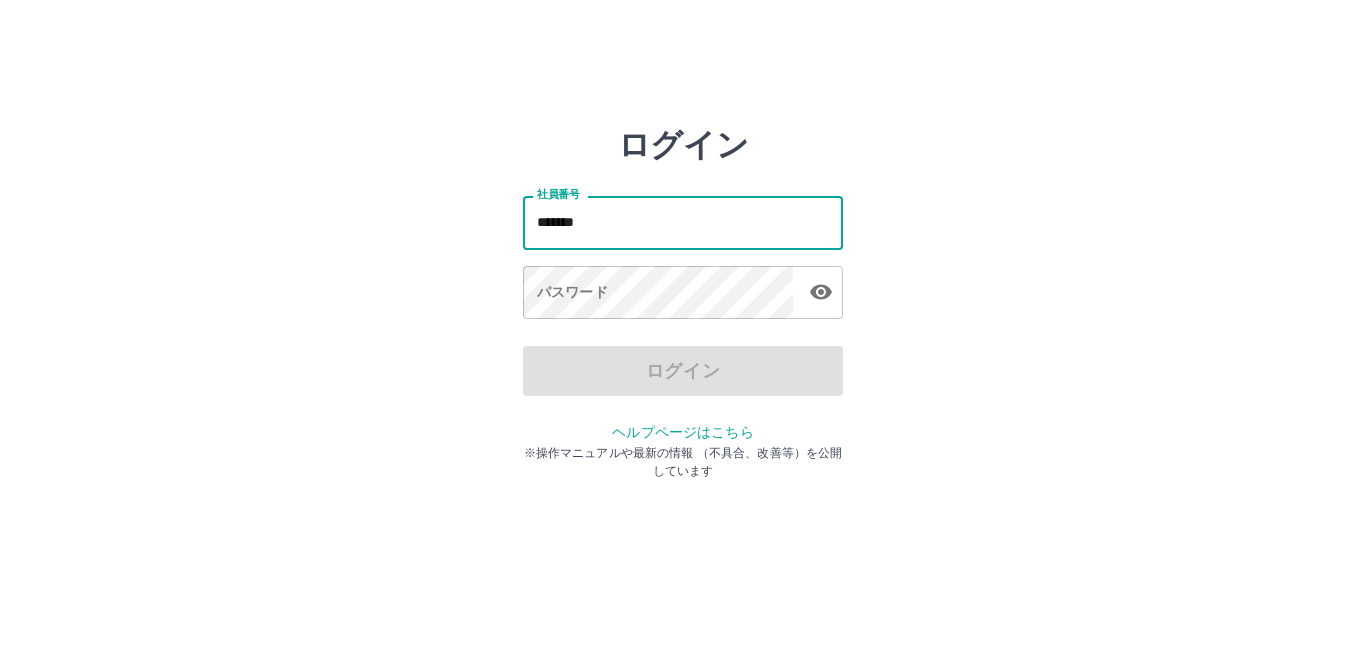type on "*******" 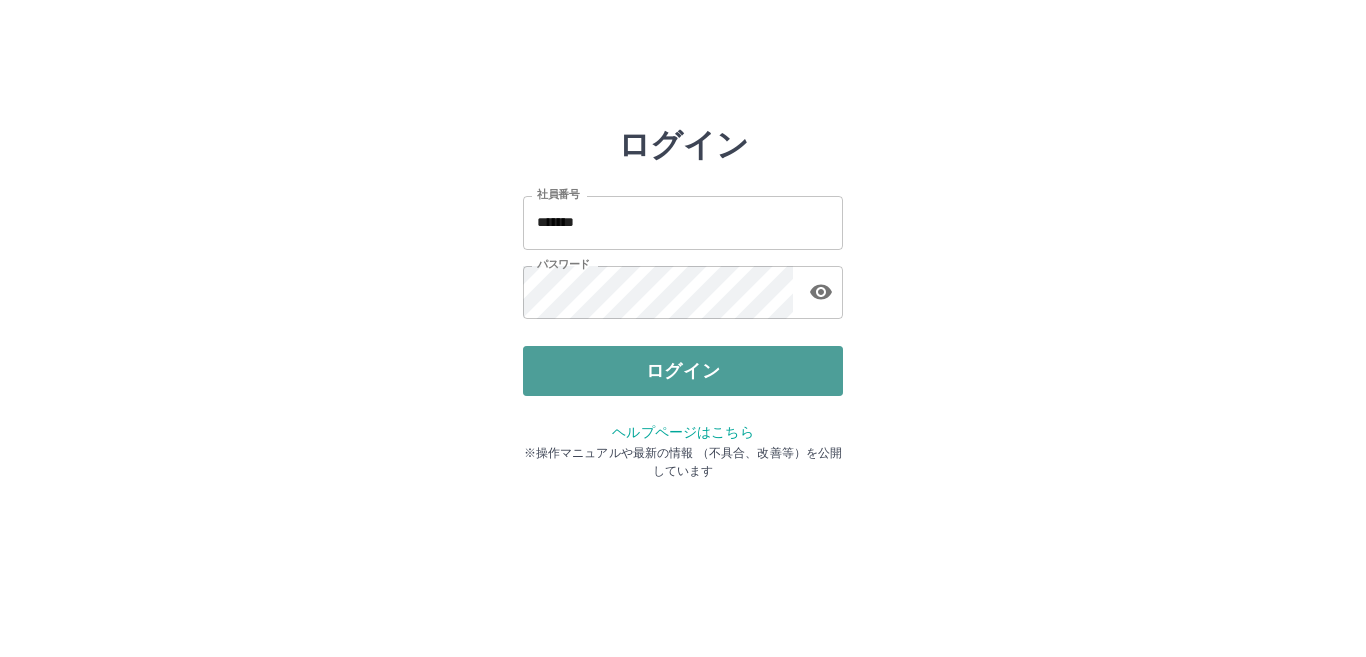 drag, startPoint x: 582, startPoint y: 400, endPoint x: 574, endPoint y: 392, distance: 11.313708 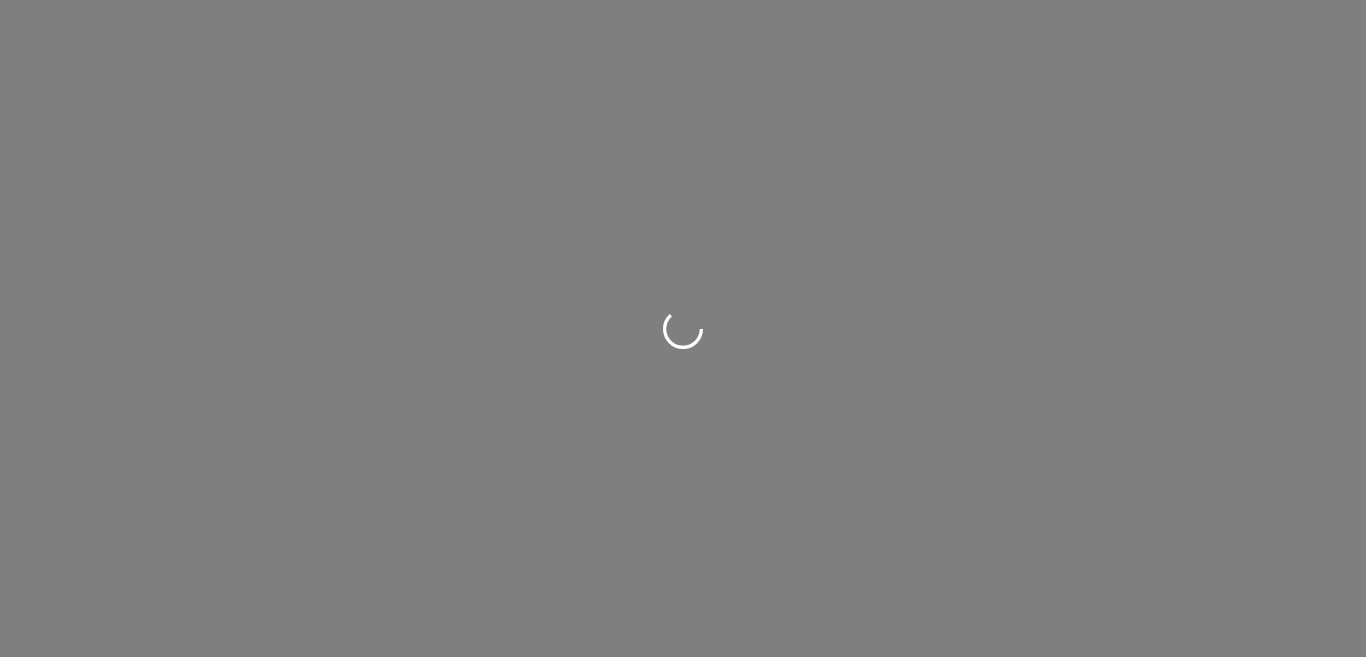 scroll, scrollTop: 0, scrollLeft: 0, axis: both 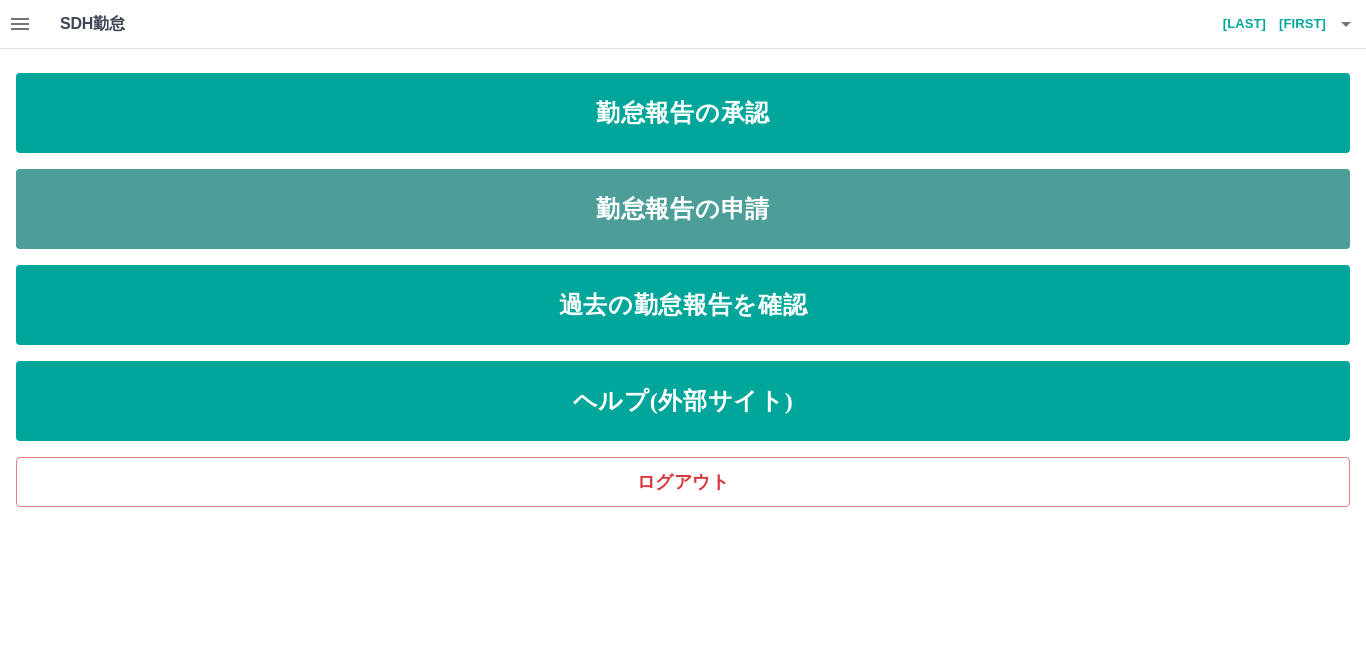 click on "勤怠報告の申請" at bounding box center [683, 209] 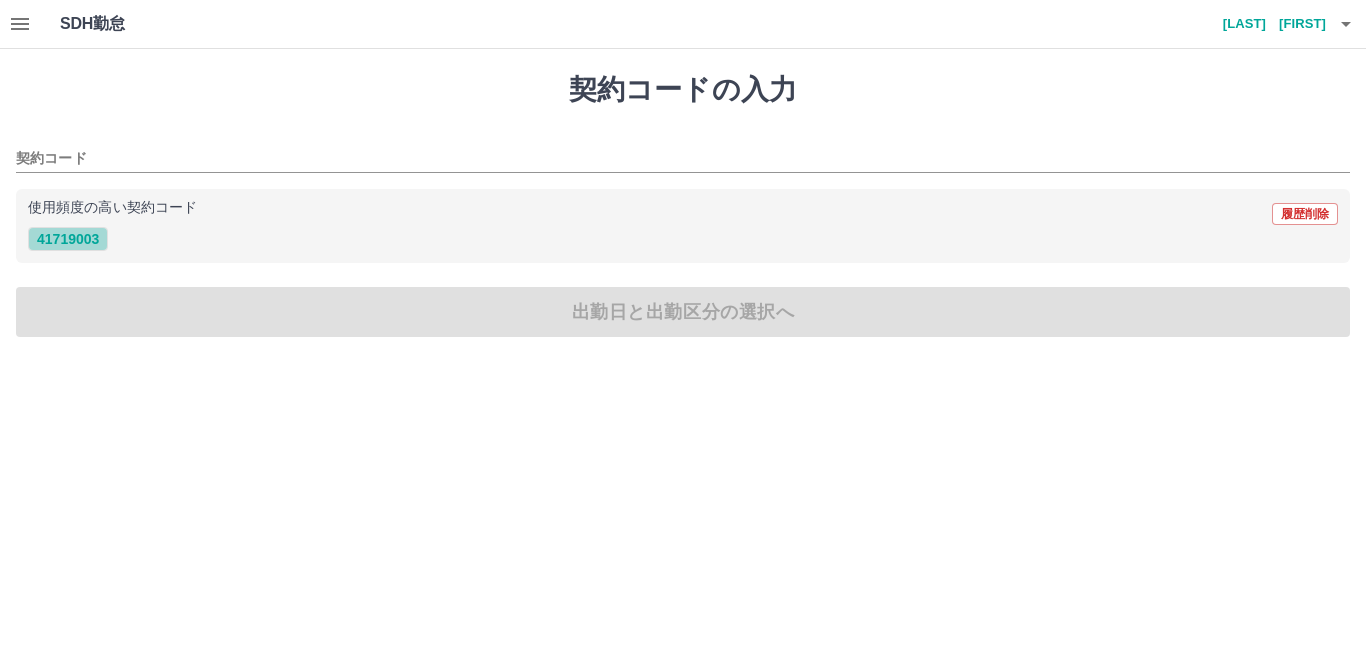 click on "41719003" at bounding box center (68, 239) 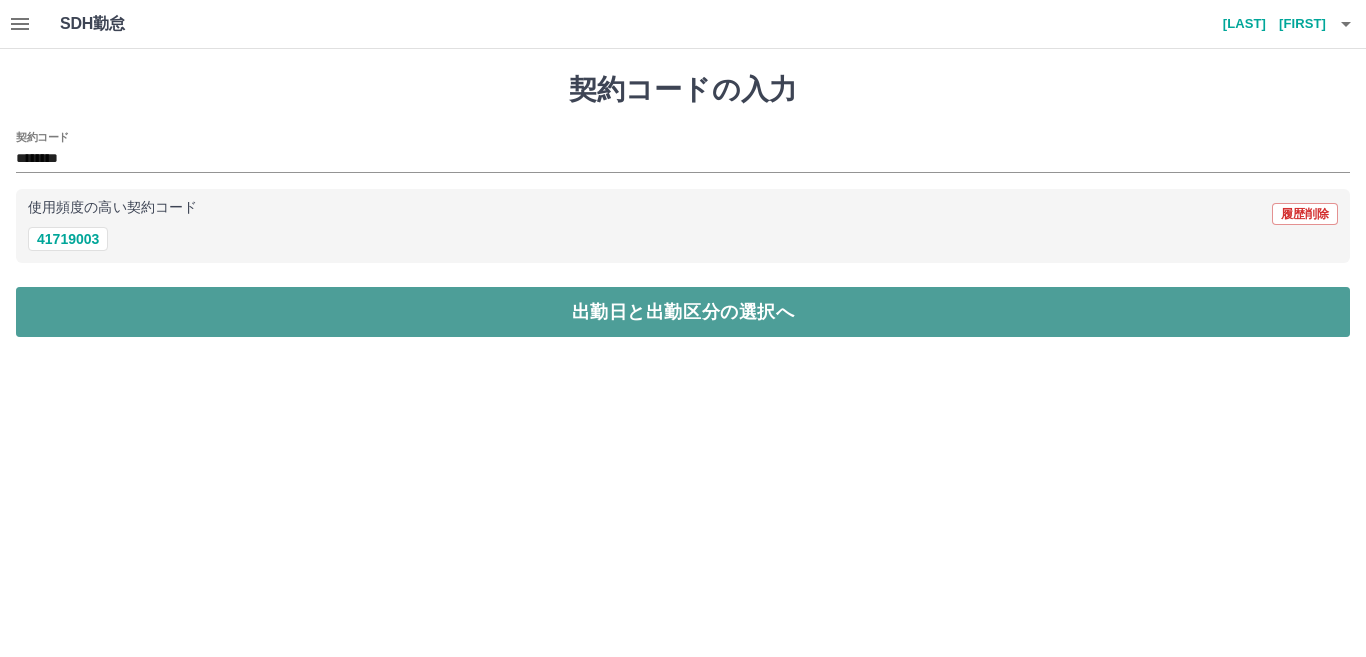 click on "出勤日と出勤区分の選択へ" at bounding box center (683, 312) 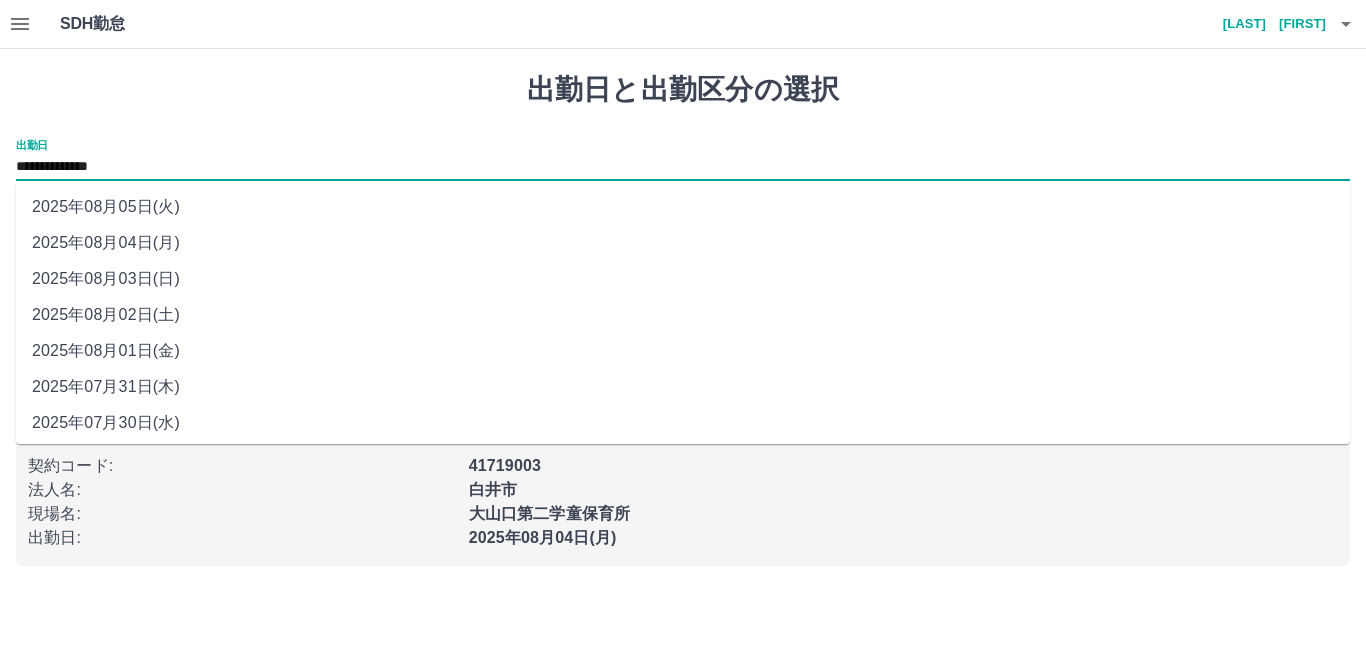 click on "**********" at bounding box center (683, 167) 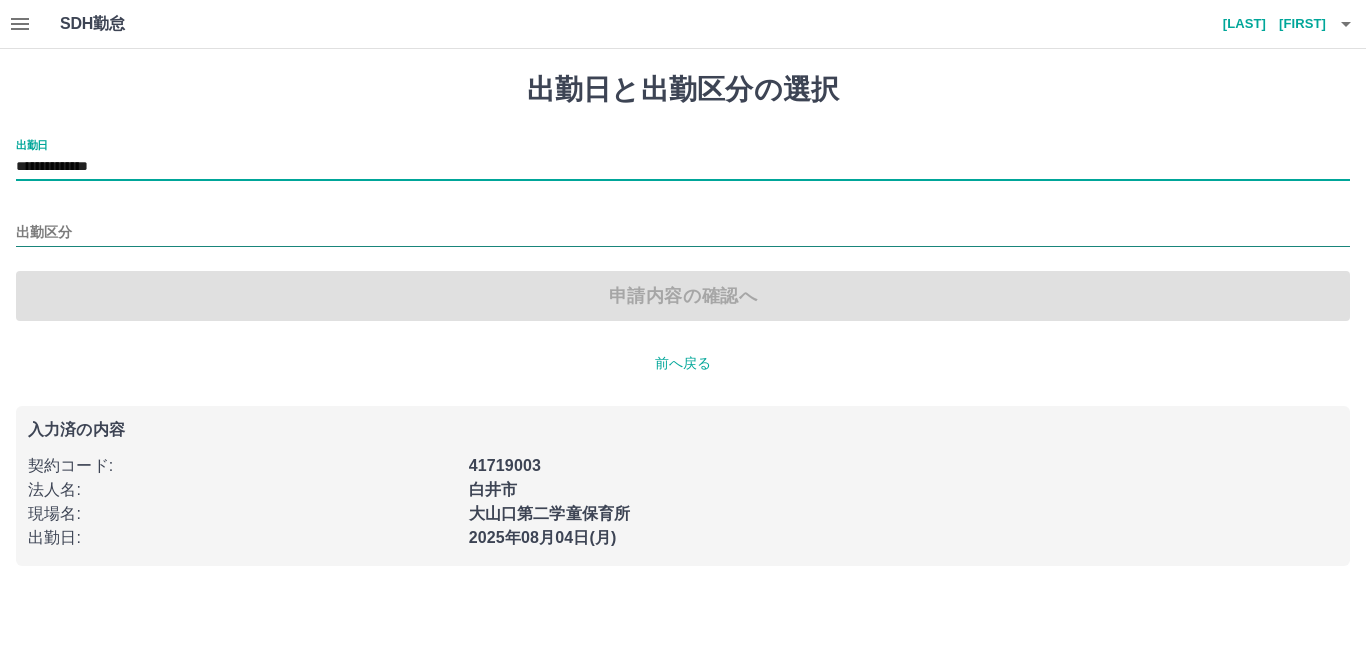 click on "出勤区分" at bounding box center [683, 233] 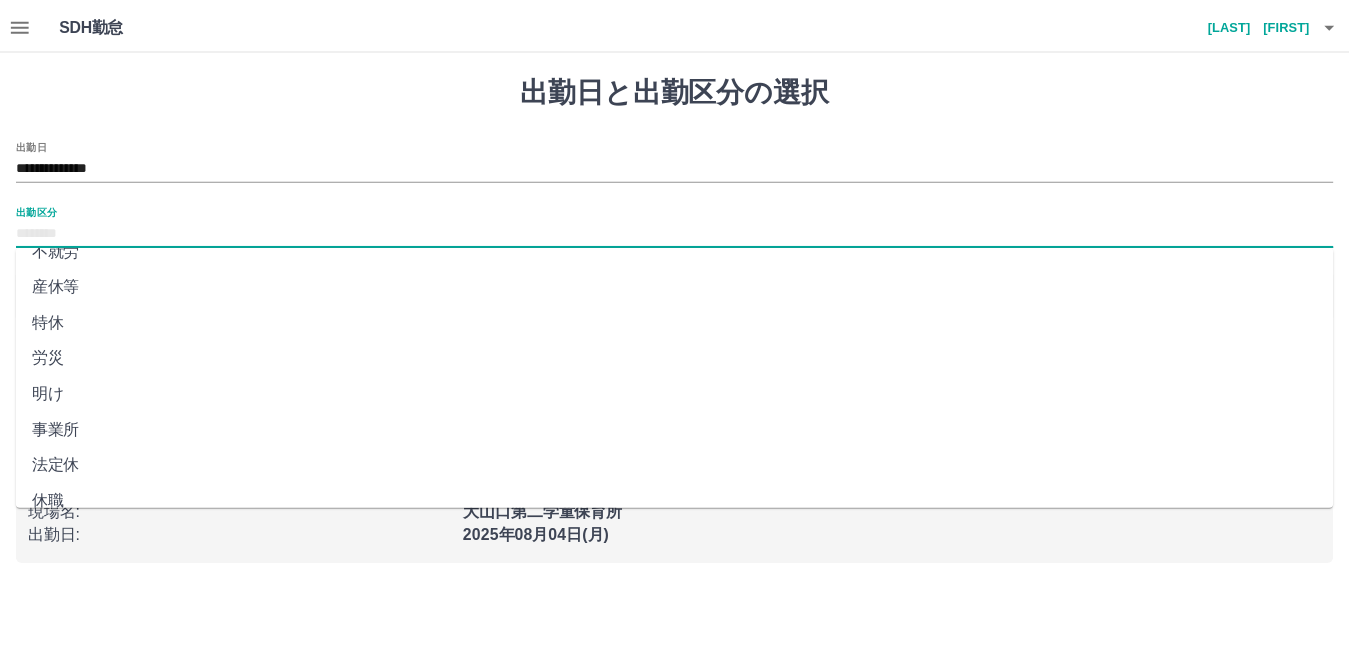 scroll, scrollTop: 383, scrollLeft: 0, axis: vertical 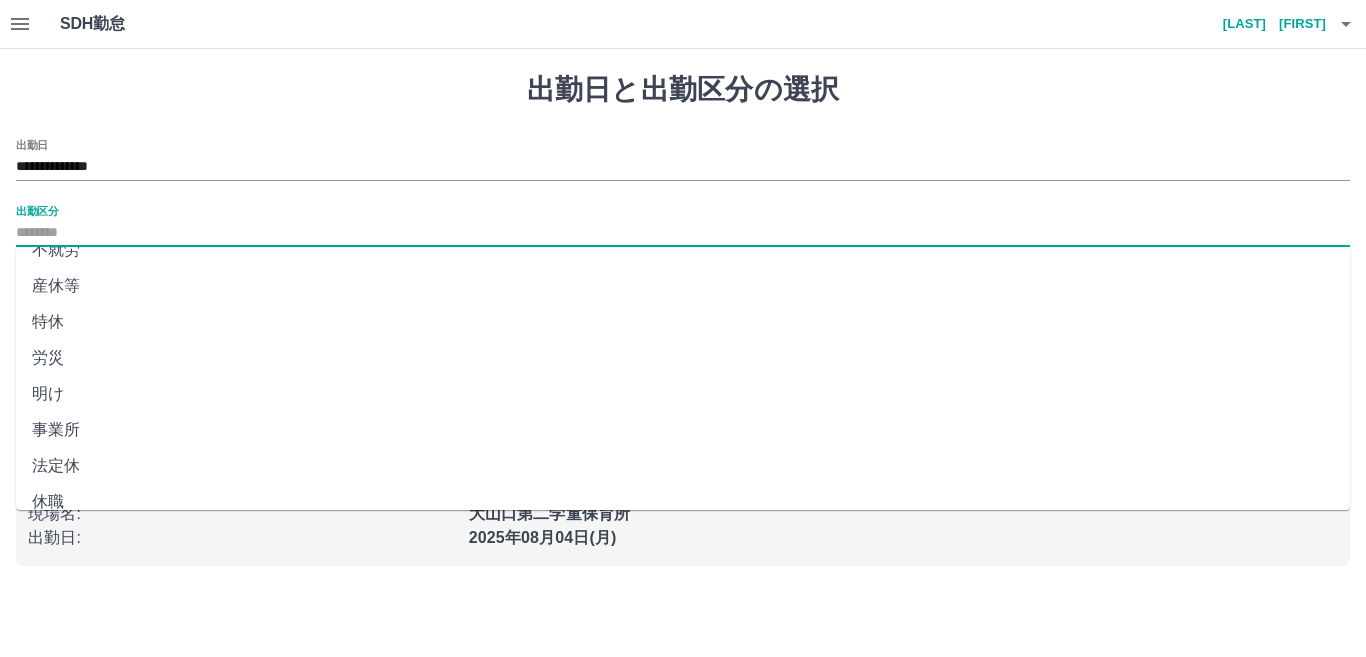 click on "法定休" at bounding box center [683, 466] 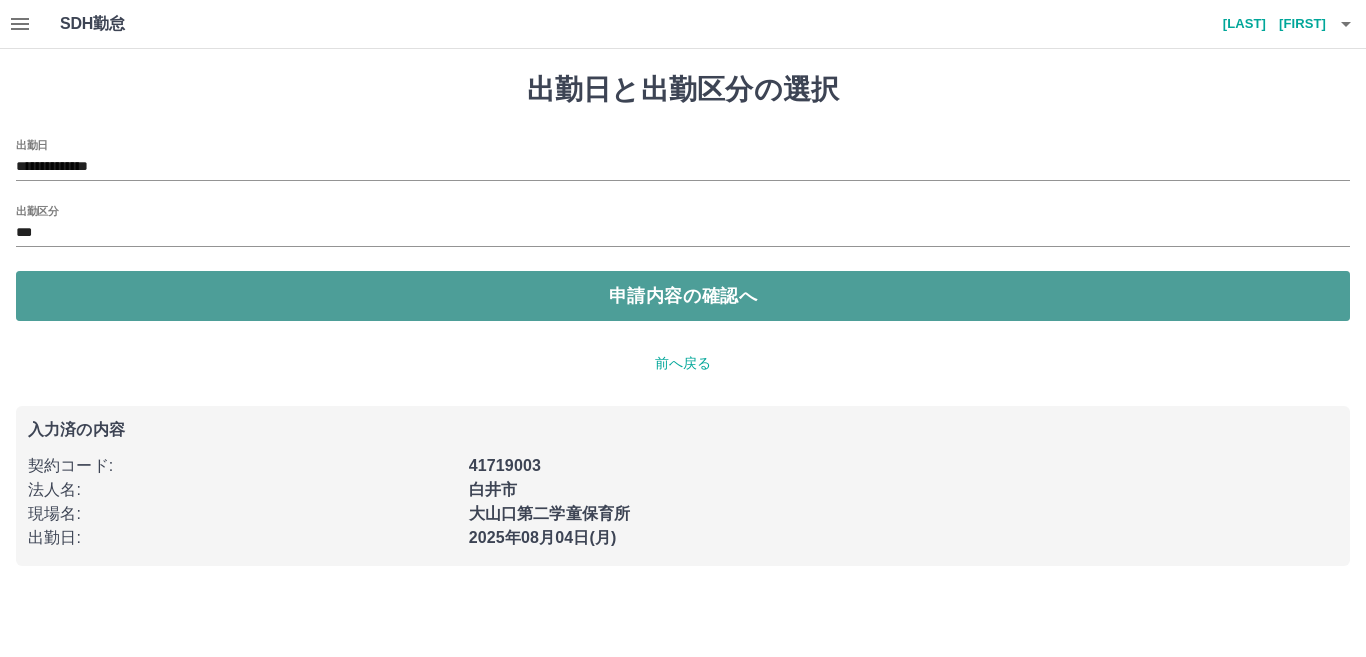 click on "申請内容の確認へ" at bounding box center [683, 296] 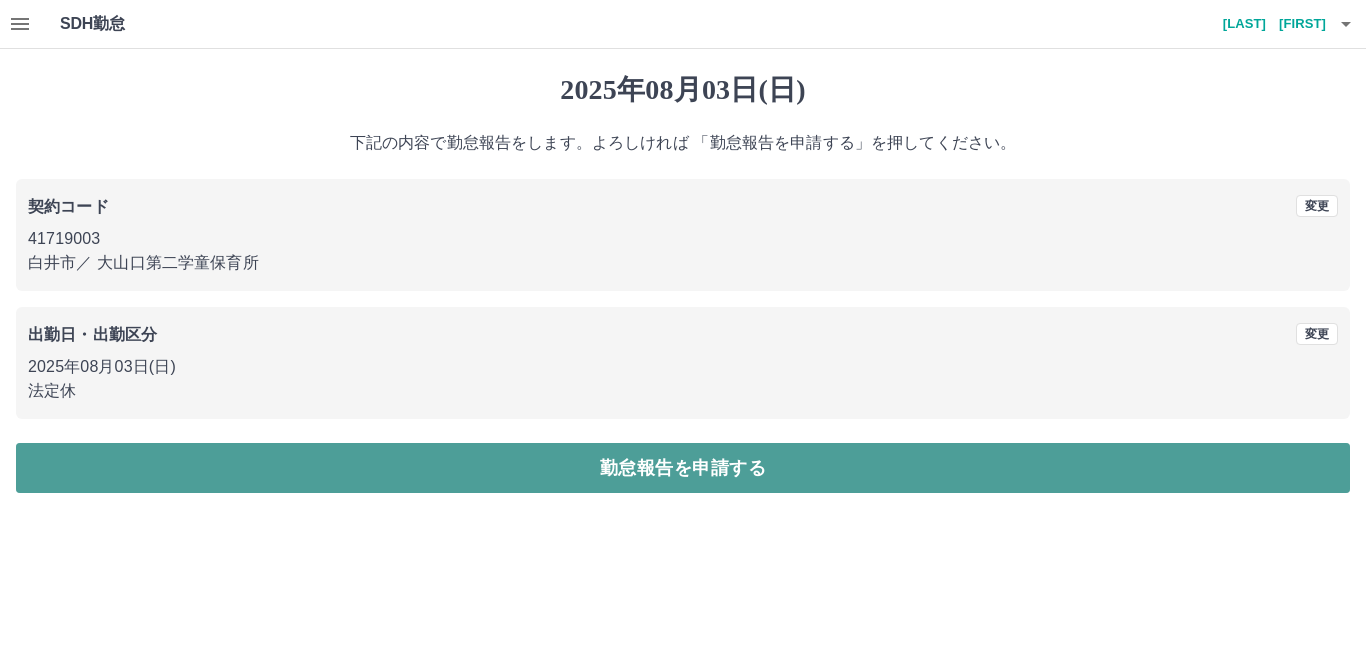 click on "勤怠報告を申請する" at bounding box center (683, 468) 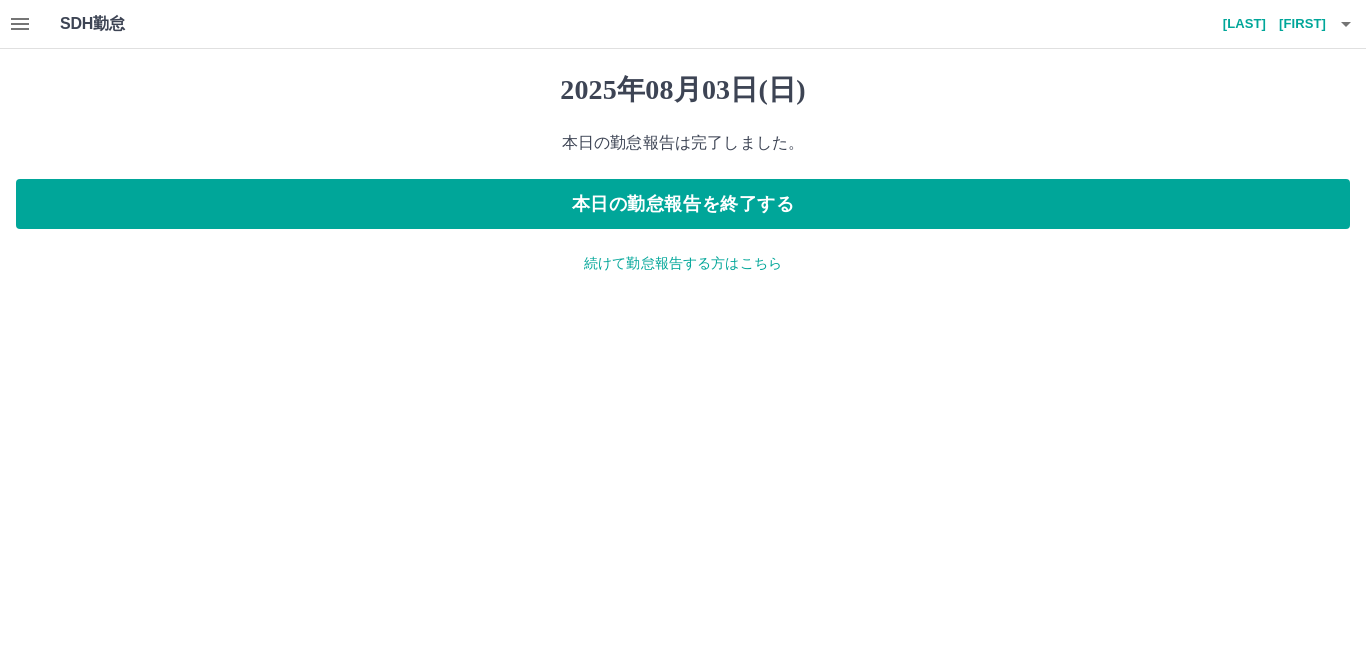 click on "続けて勤怠報告する方はこちら" at bounding box center [683, 263] 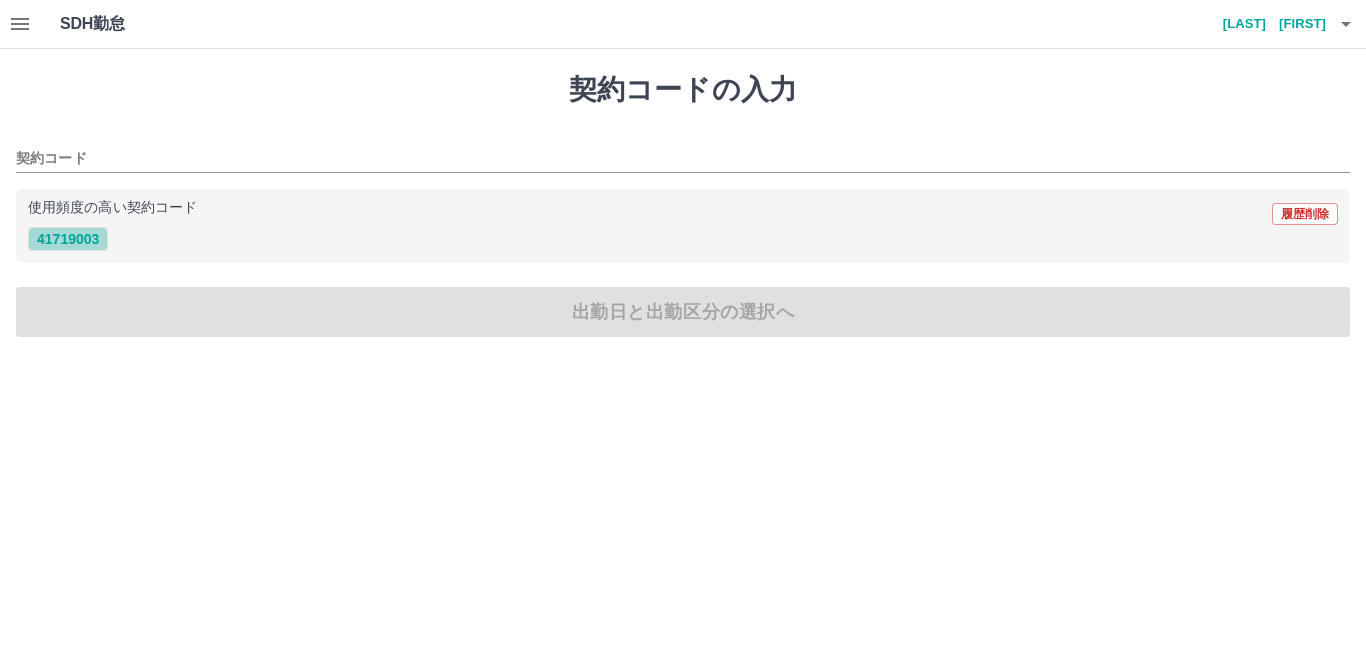 click on "41719003" at bounding box center (68, 239) 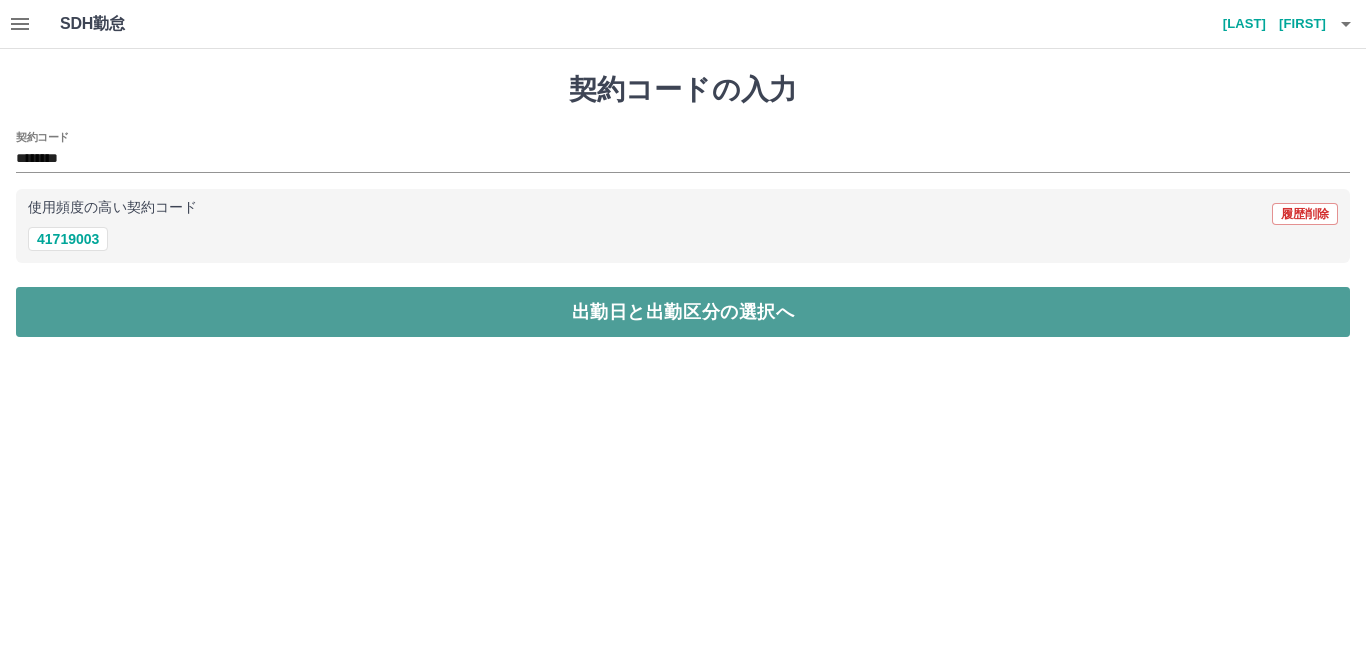 click on "出勤日と出勤区分の選択へ" at bounding box center (683, 312) 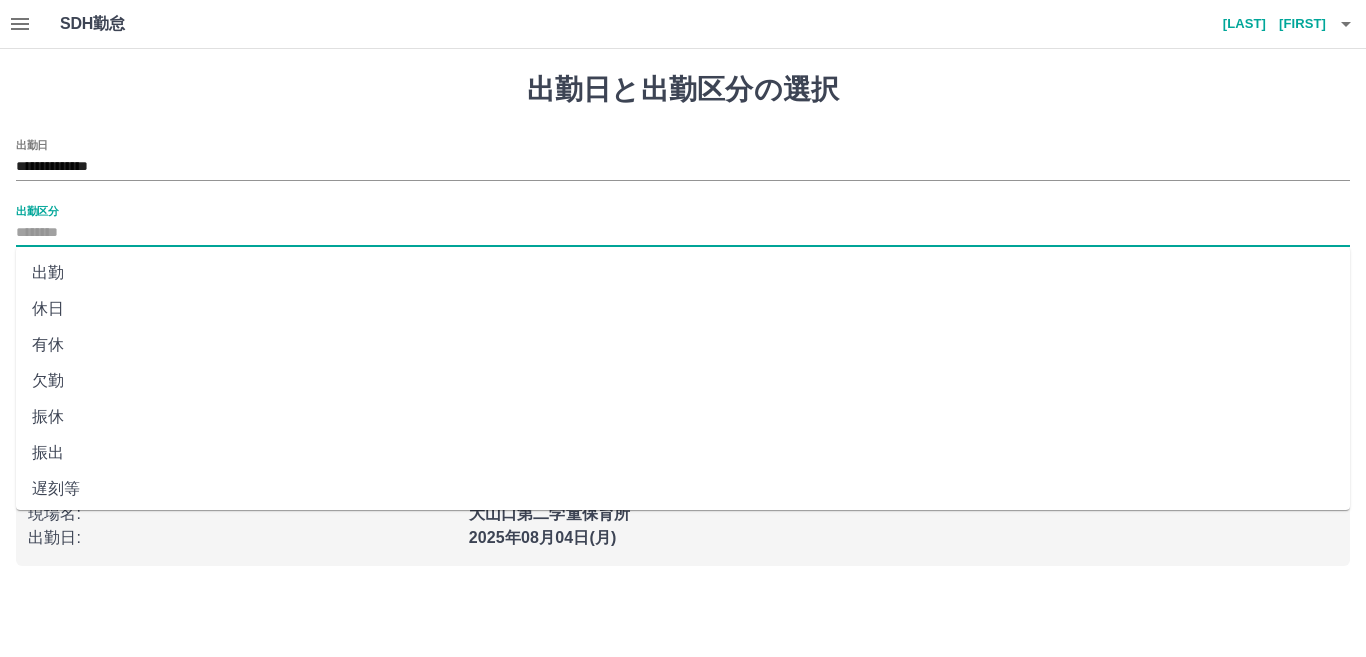 click on "出勤区分" at bounding box center [683, 233] 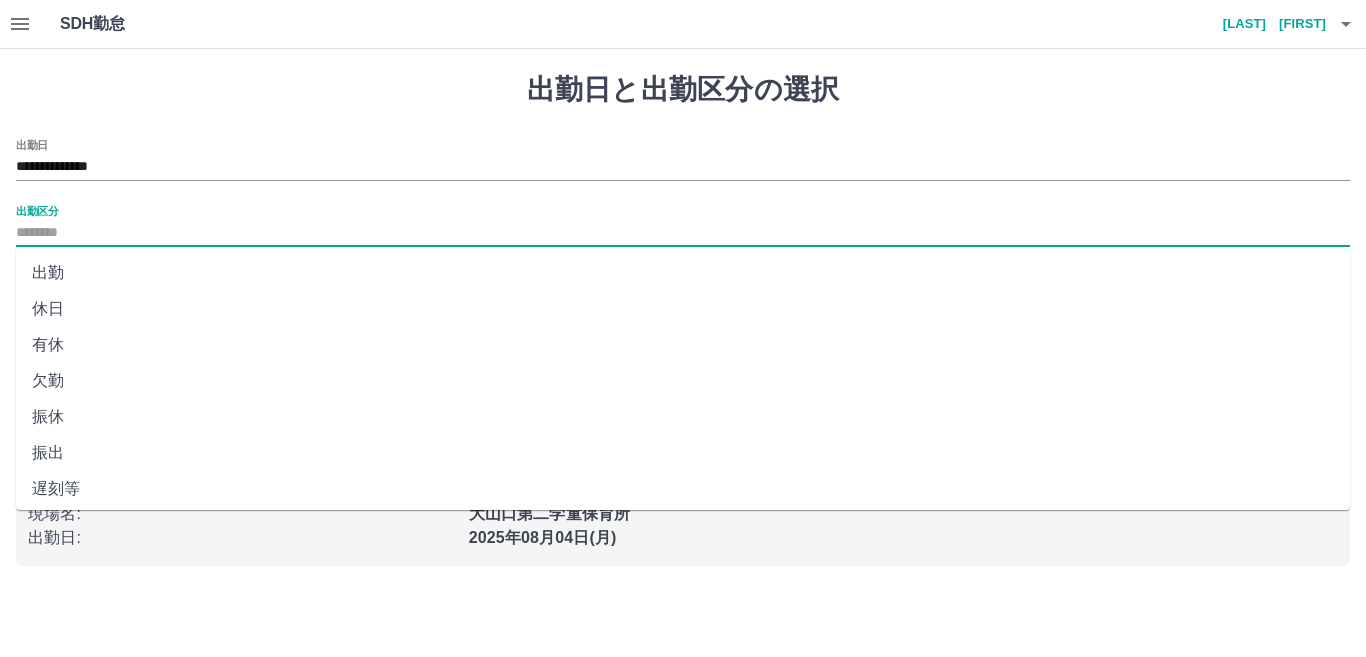 click on "出勤" at bounding box center [683, 273] 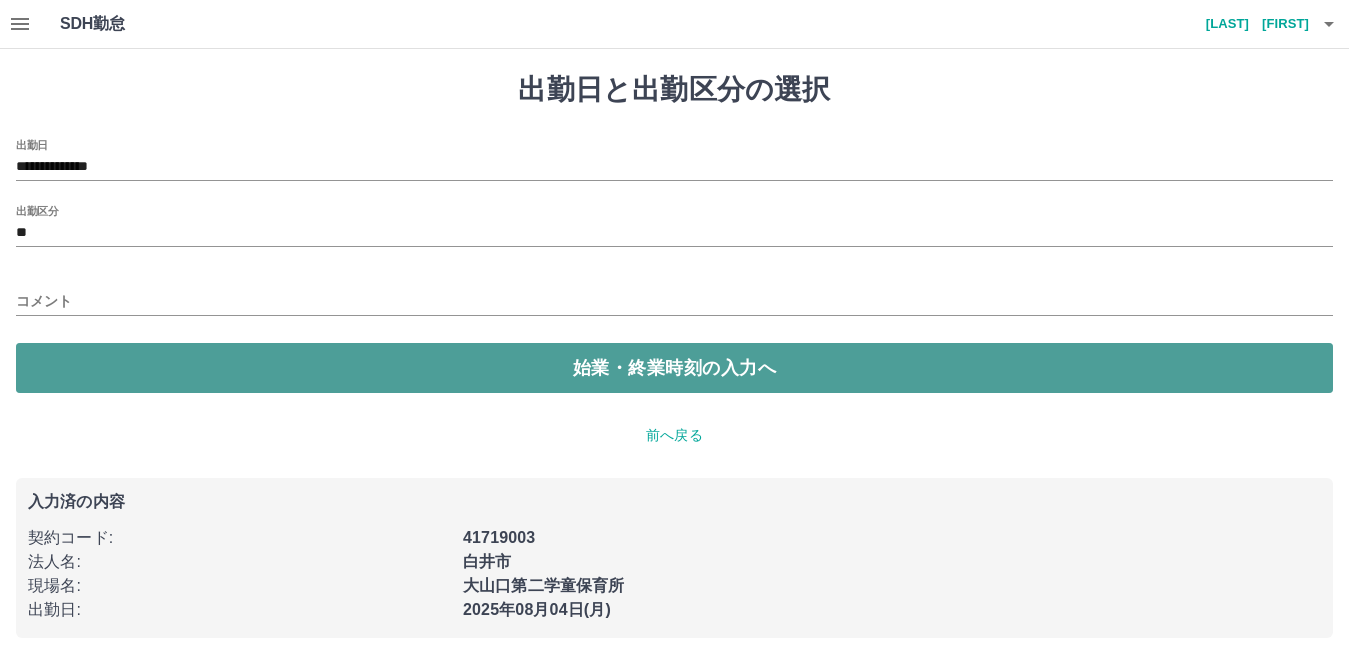 click on "始業・終業時刻の入力へ" at bounding box center (674, 368) 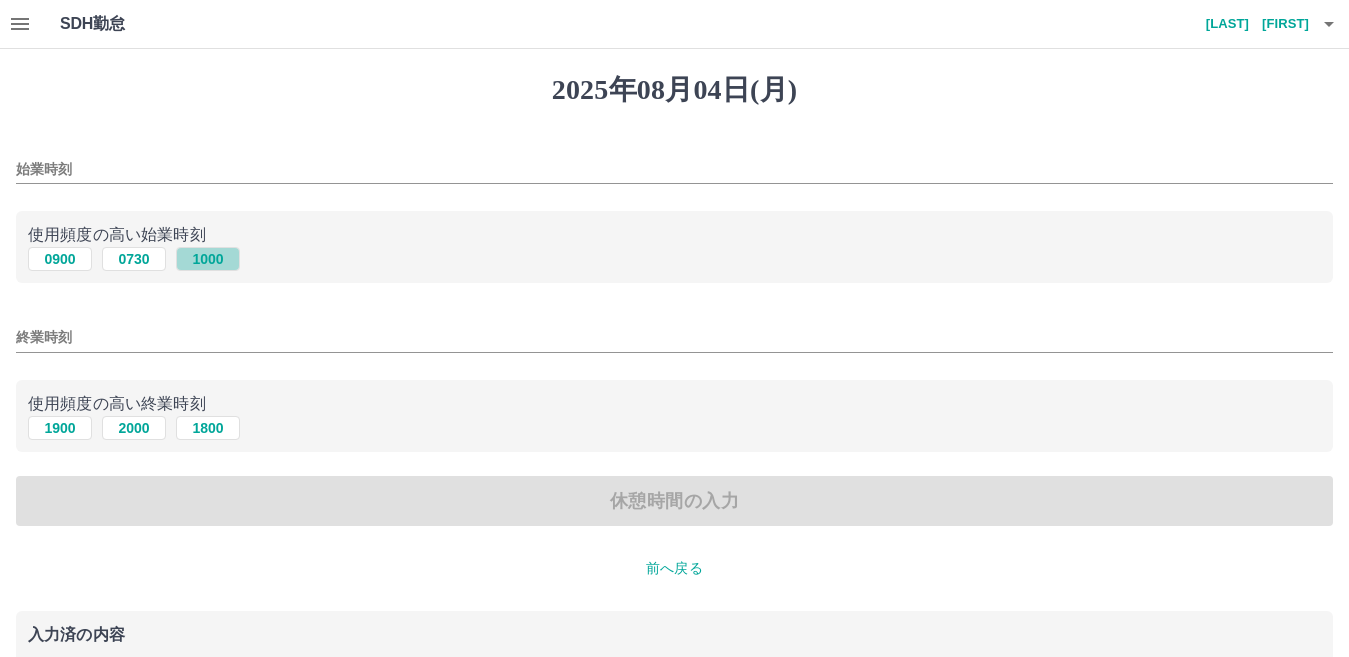click on "1000" at bounding box center (208, 259) 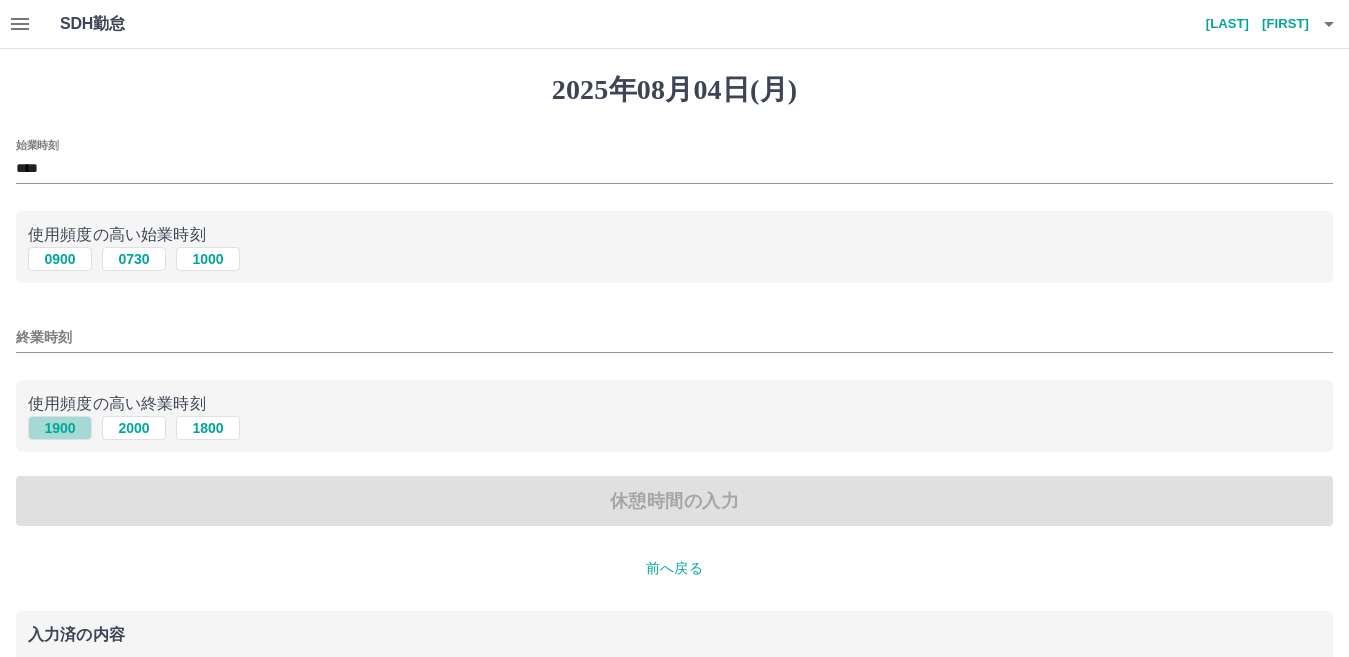click on "1900" at bounding box center (60, 428) 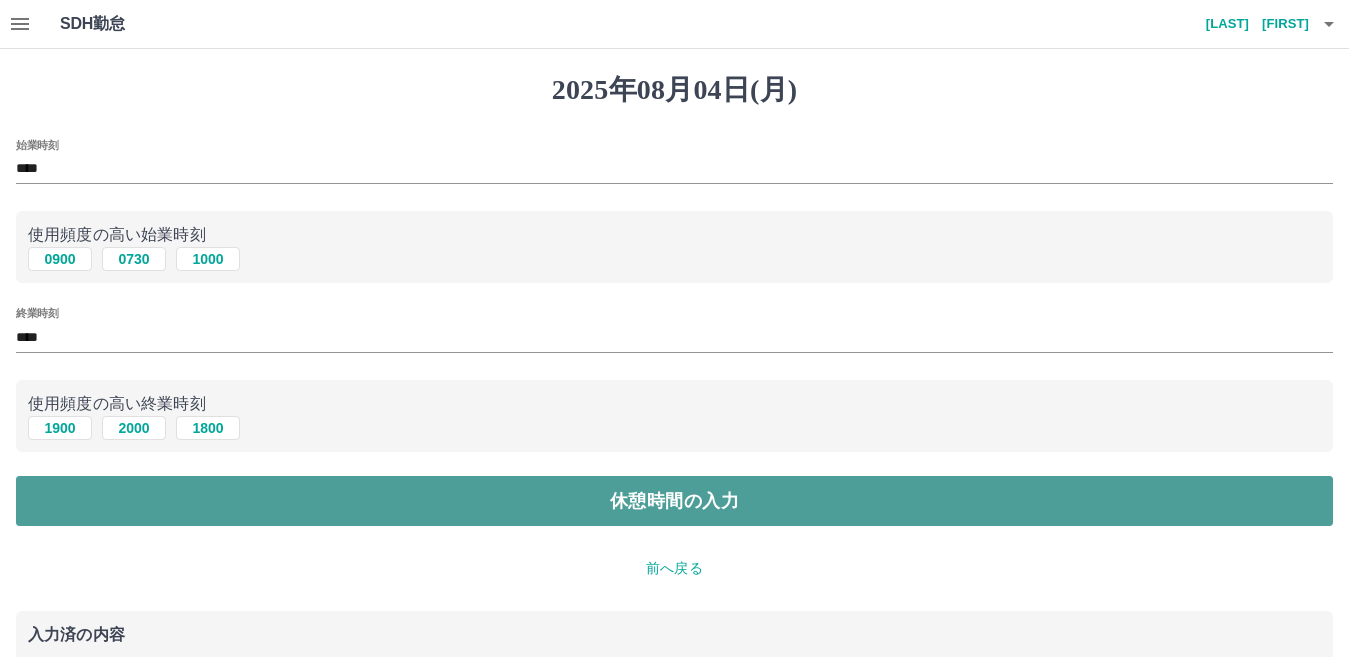 click on "休憩時間の入力" at bounding box center (674, 501) 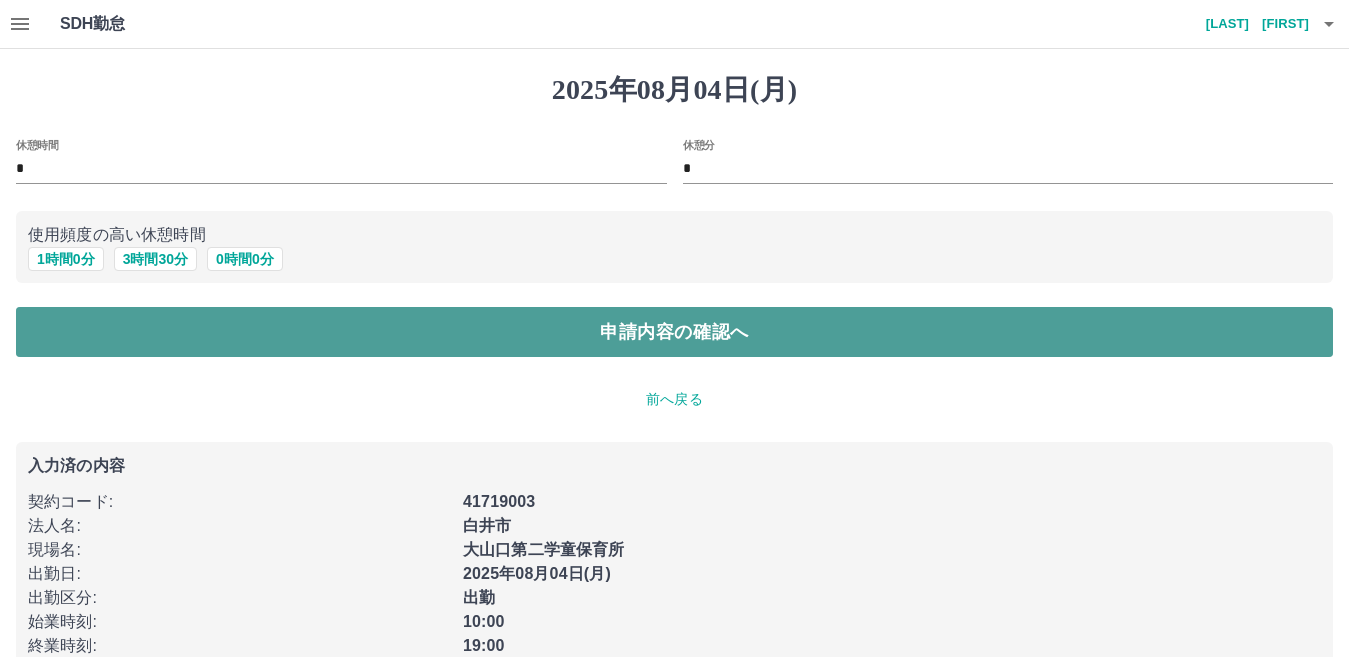 click on "申請内容の確認へ" at bounding box center [674, 332] 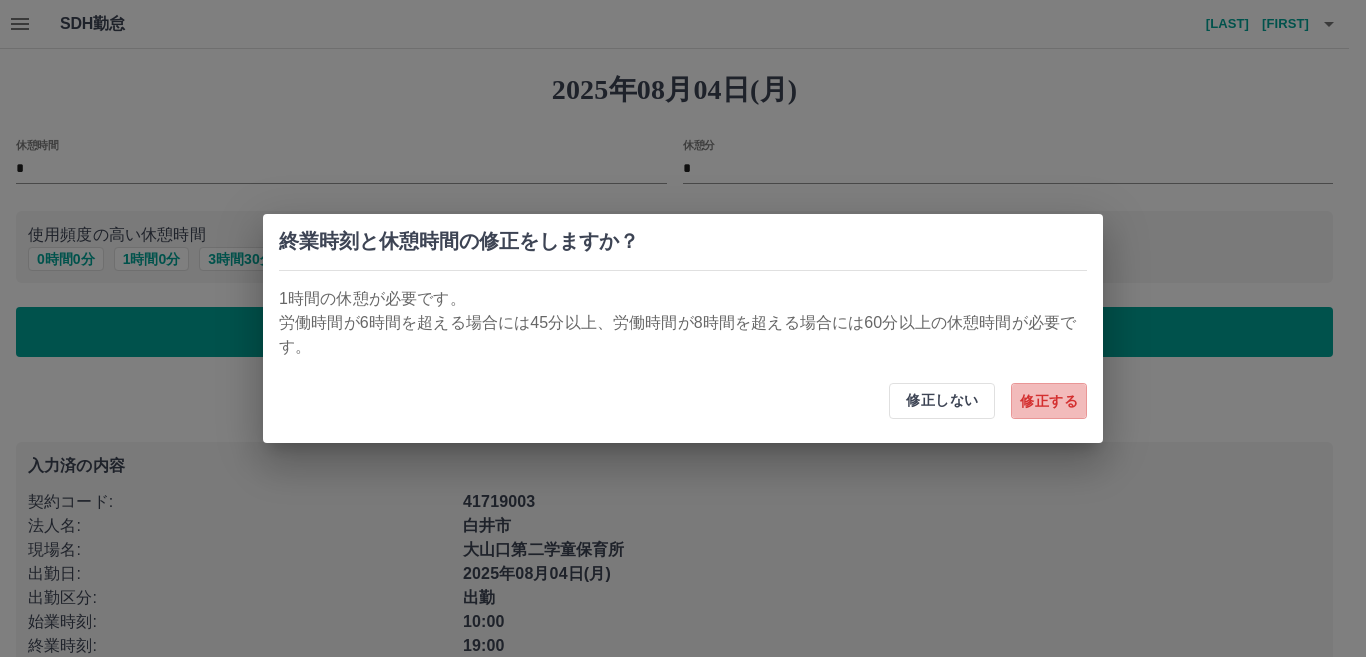 click on "修正する" at bounding box center [1049, 401] 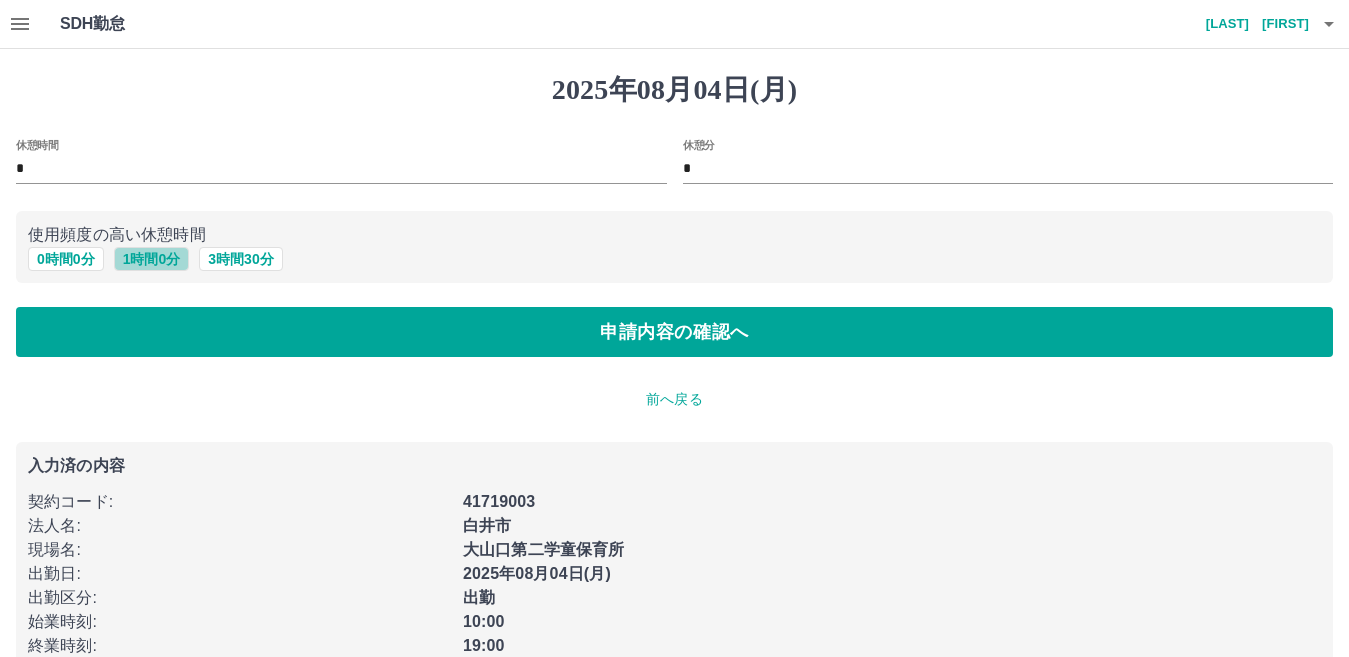click on "1 時間 0 分" at bounding box center [152, 259] 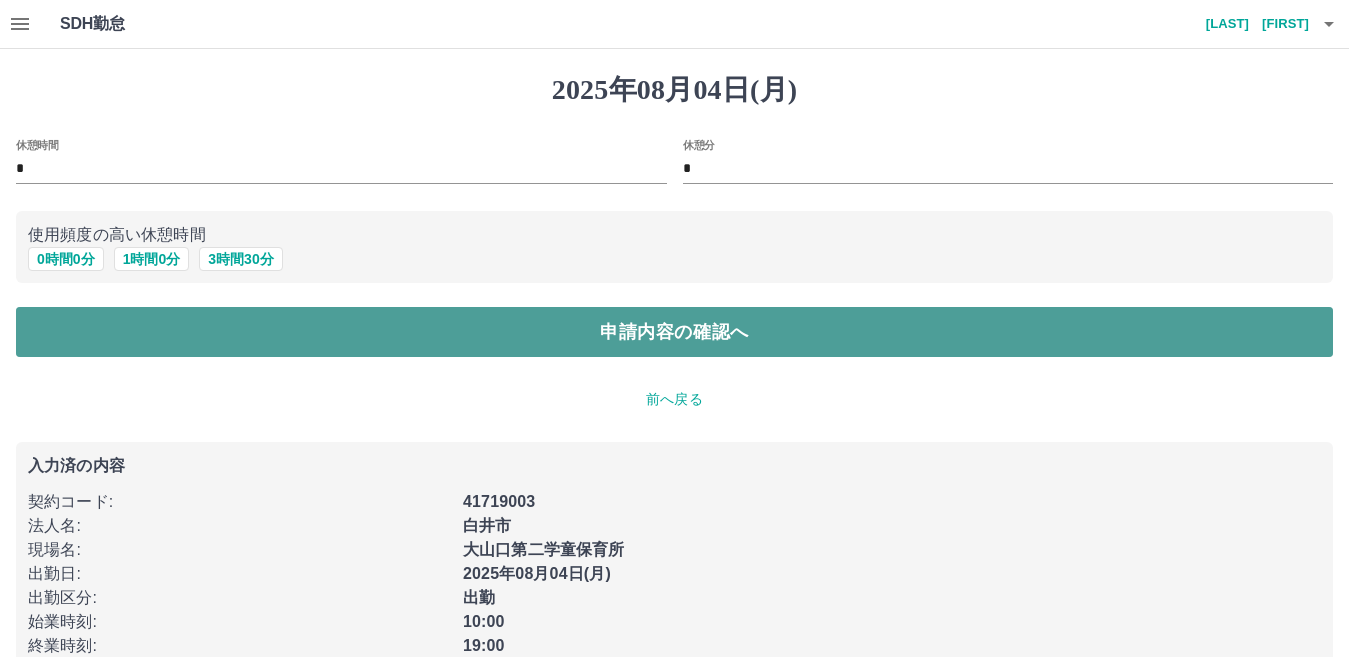 click on "申請内容の確認へ" at bounding box center (674, 332) 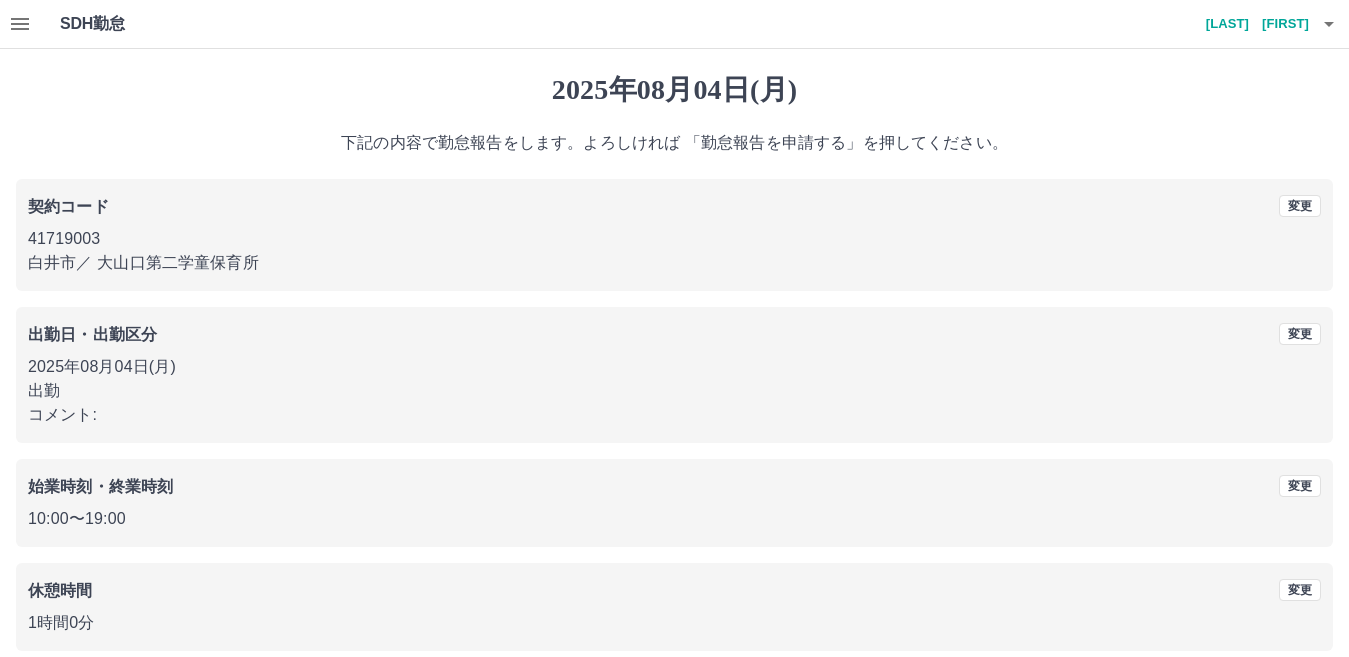 scroll, scrollTop: 92, scrollLeft: 0, axis: vertical 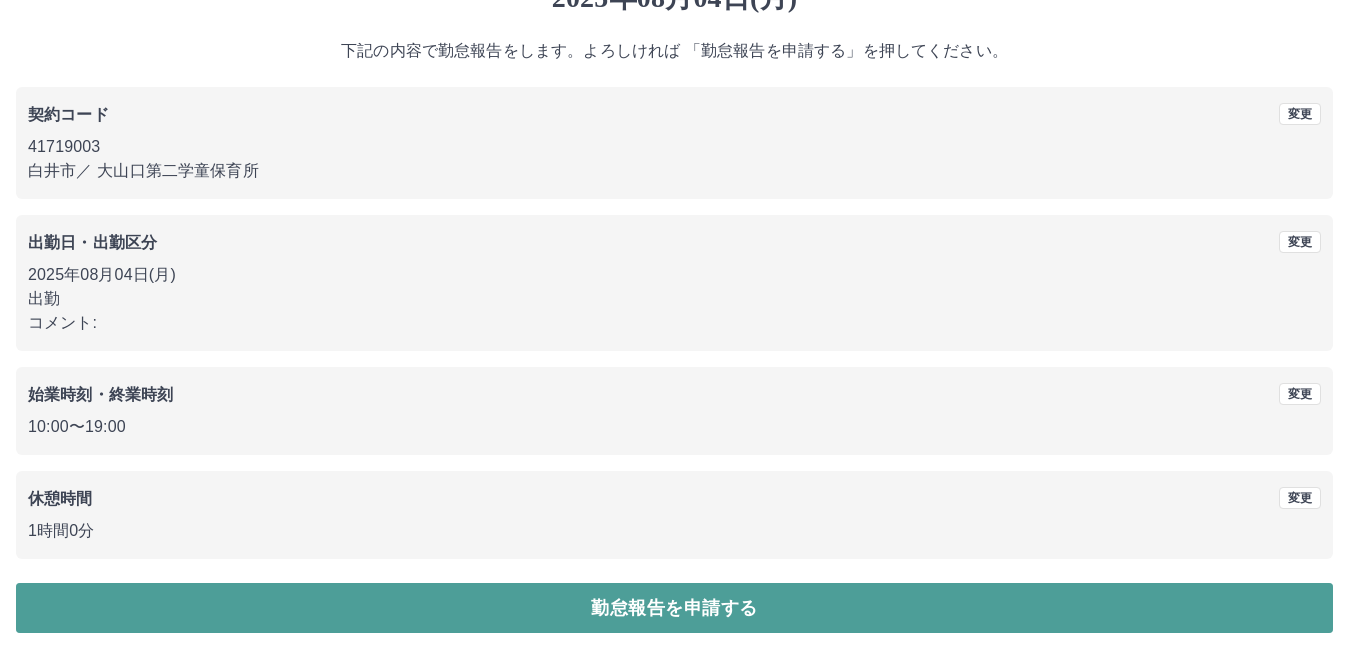 click on "勤怠報告を申請する" at bounding box center [674, 608] 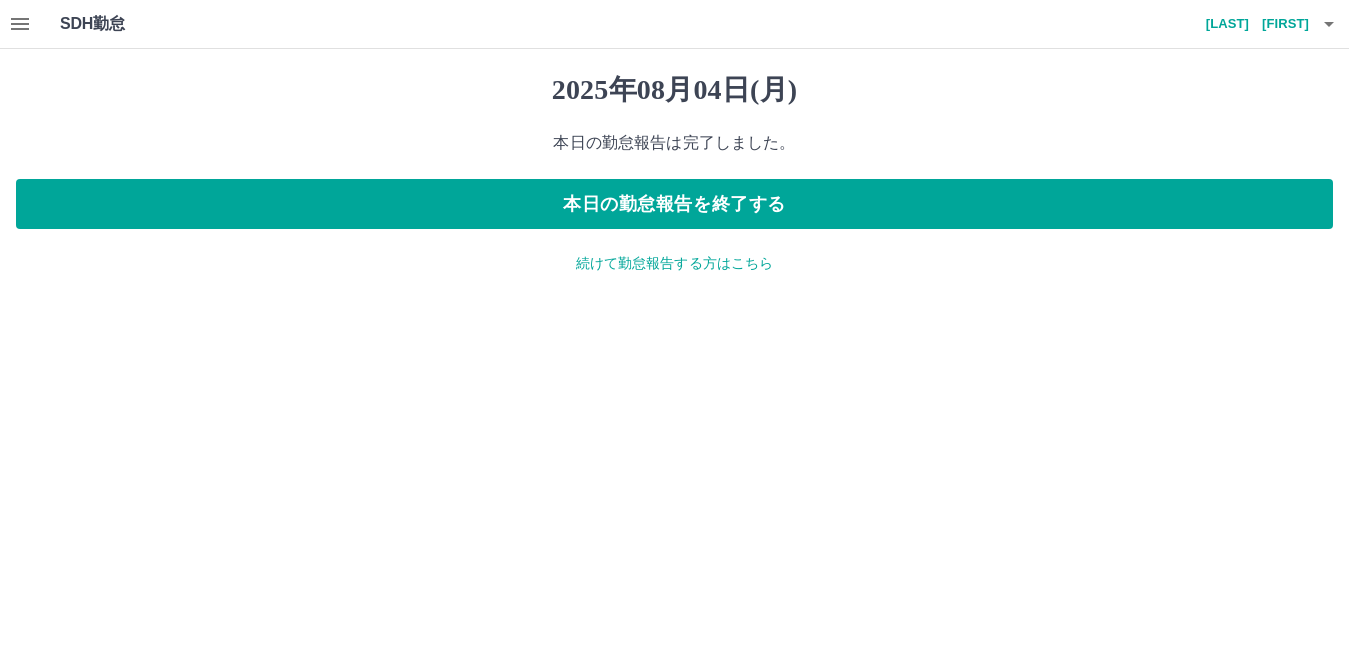 scroll, scrollTop: 0, scrollLeft: 0, axis: both 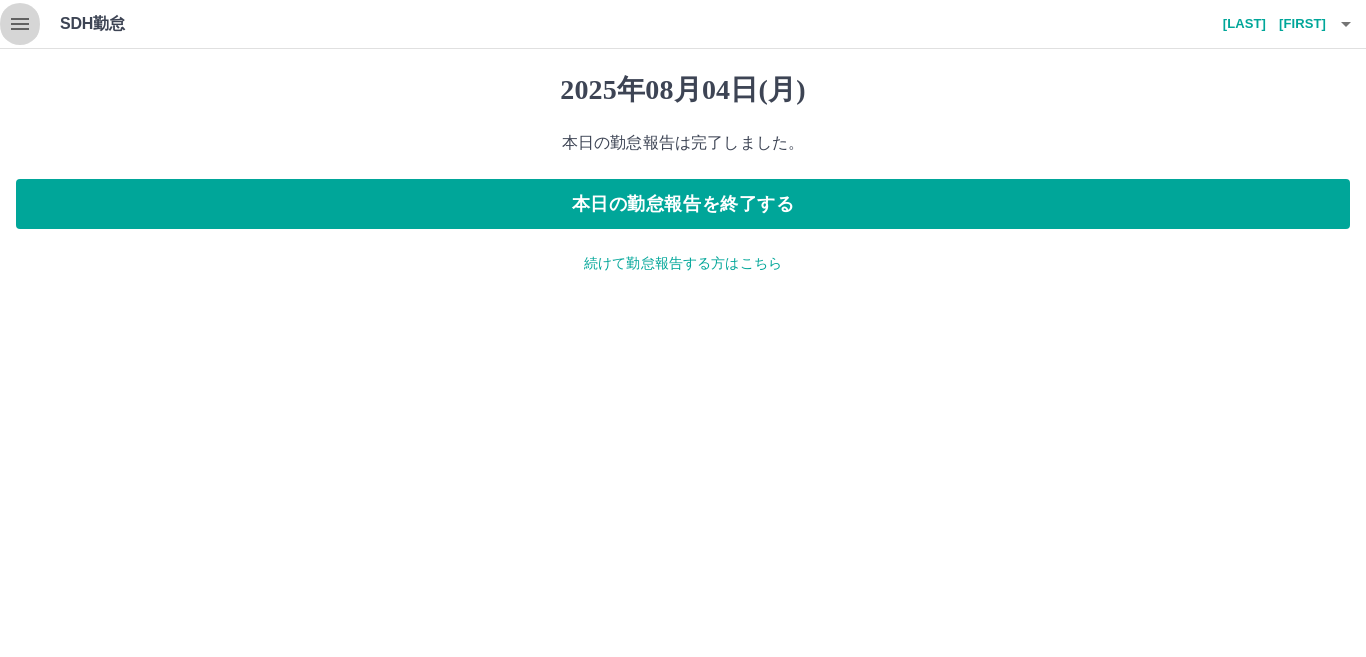 click 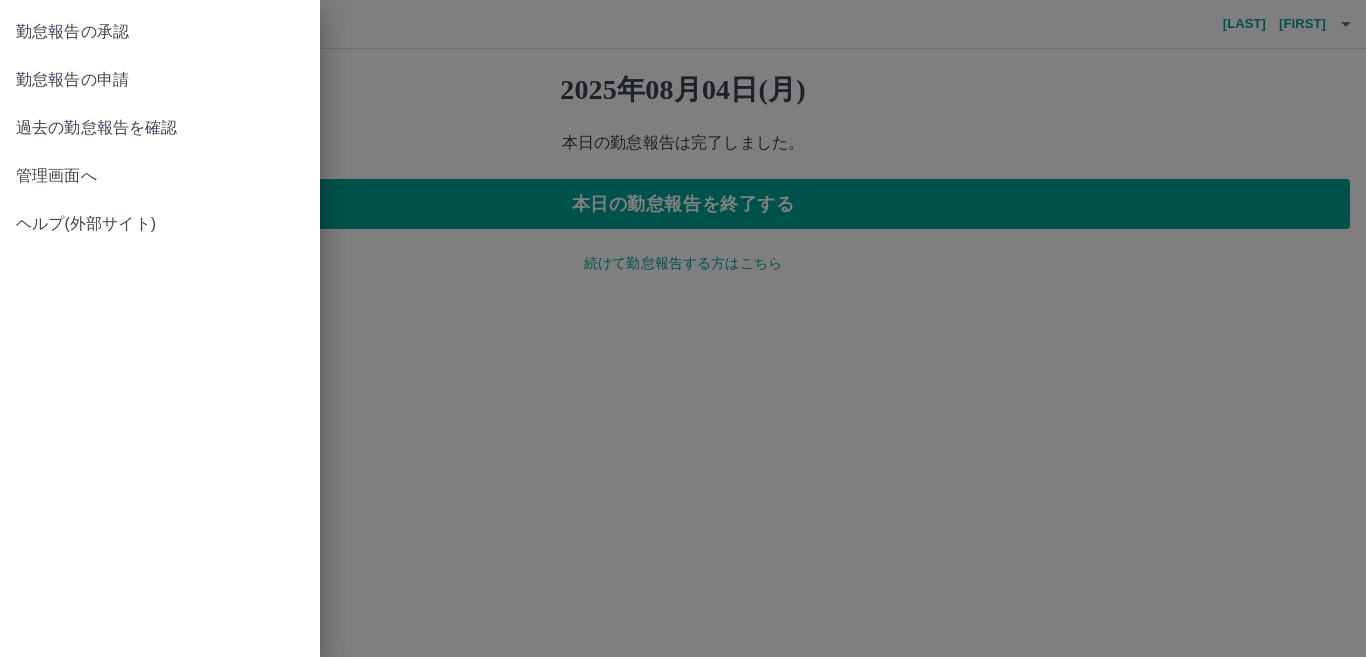 click on "管理画面へ" at bounding box center [160, 176] 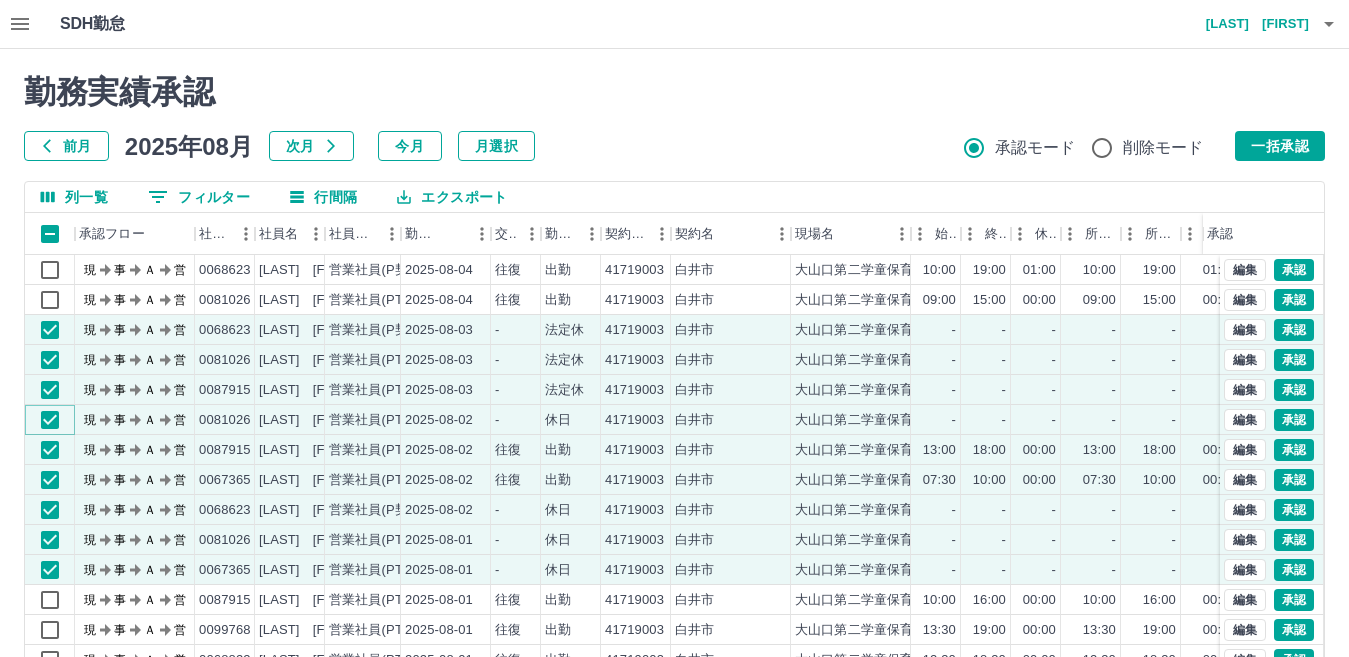 scroll, scrollTop: 14, scrollLeft: 0, axis: vertical 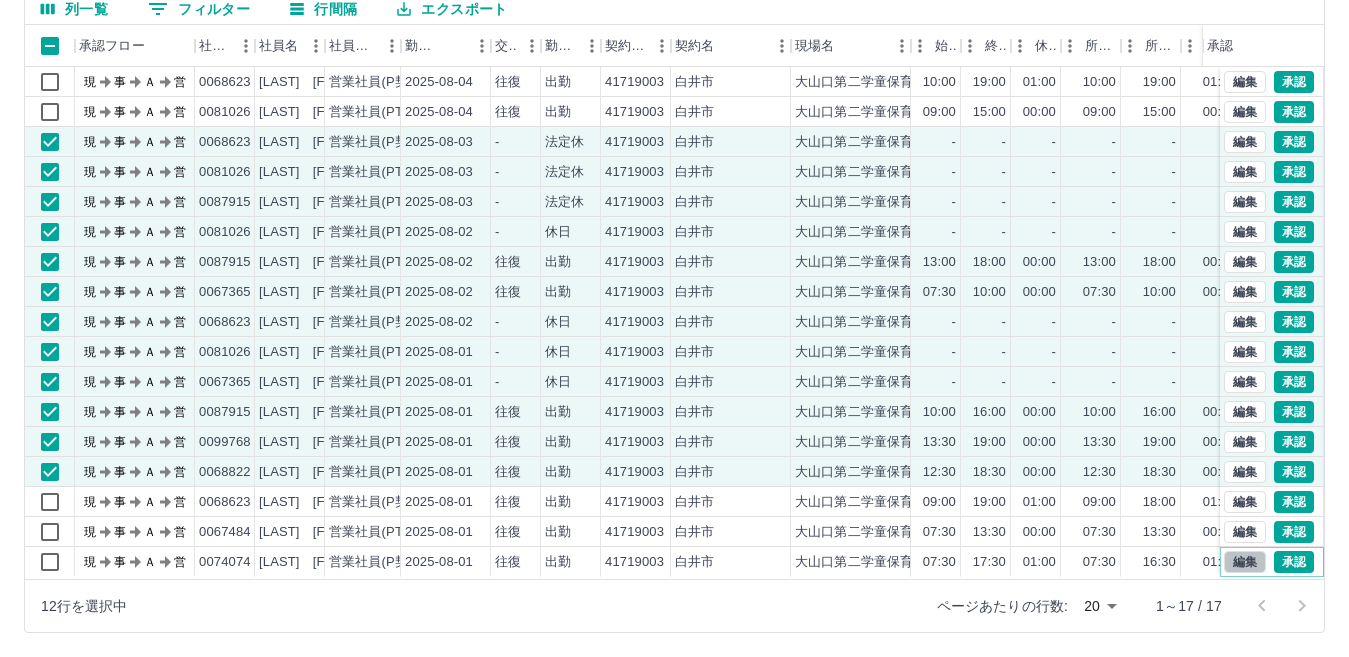 click on "編集" at bounding box center (1245, 562) 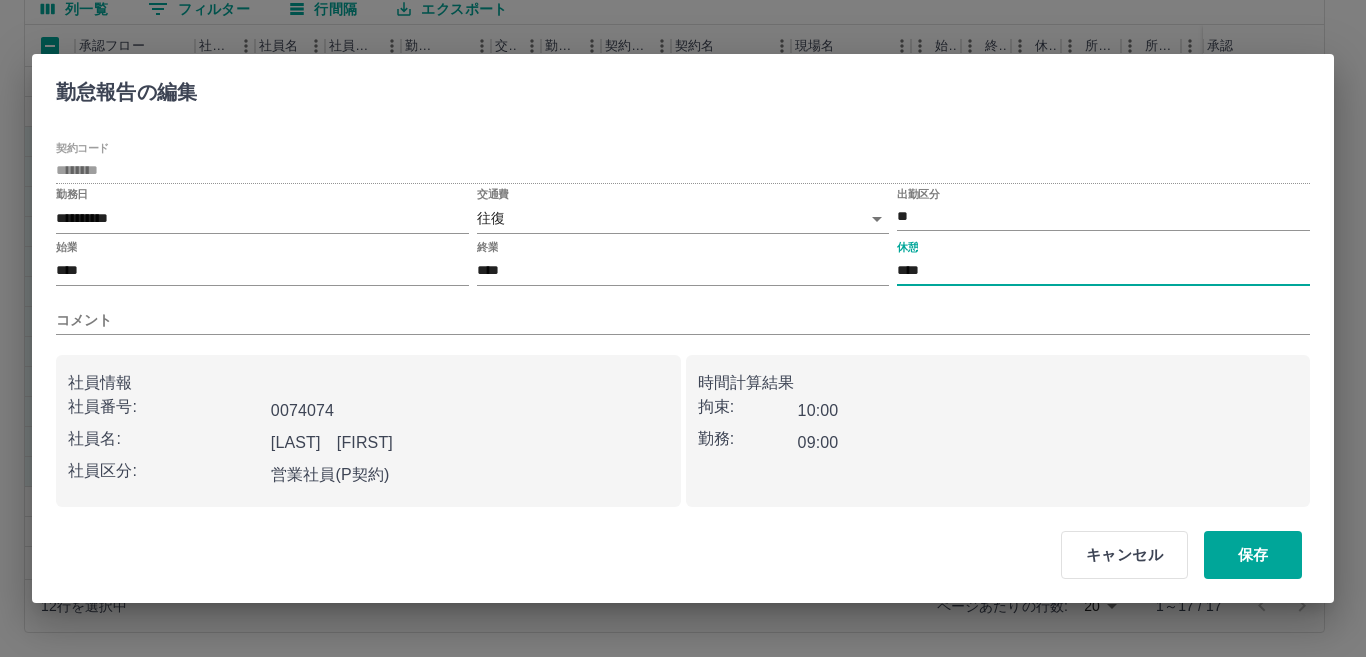 click on "****" at bounding box center [1103, 271] 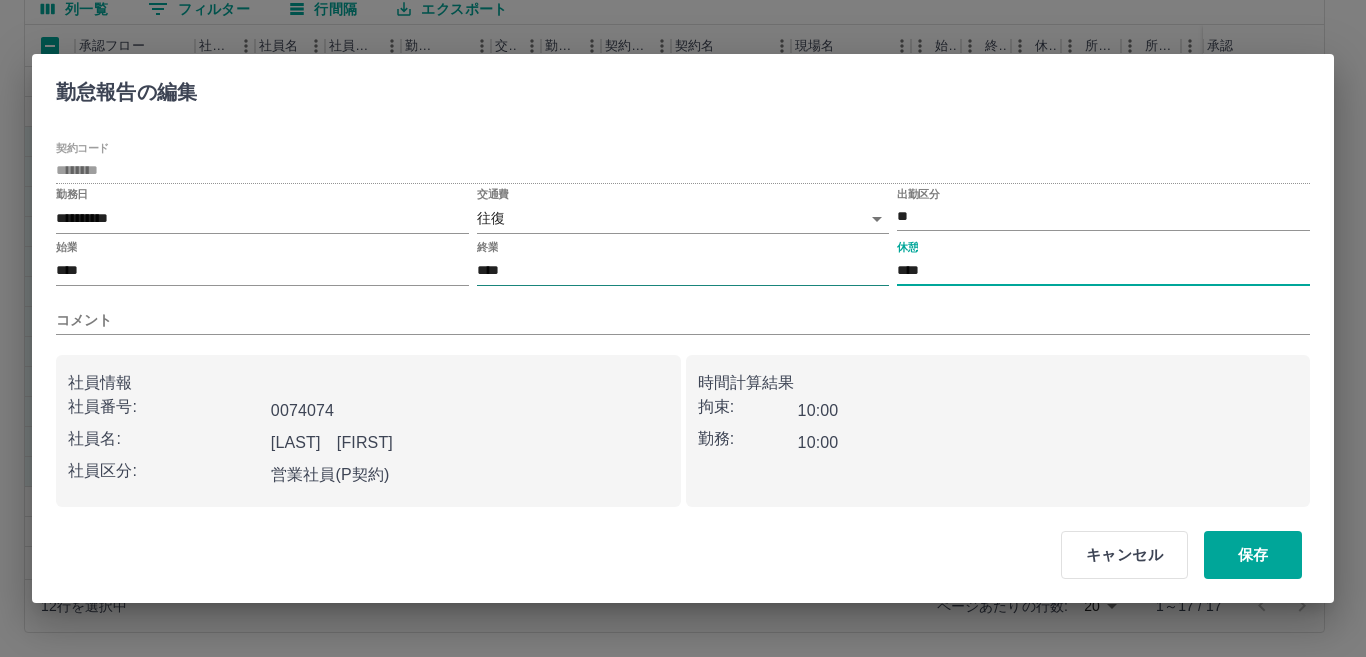type on "****" 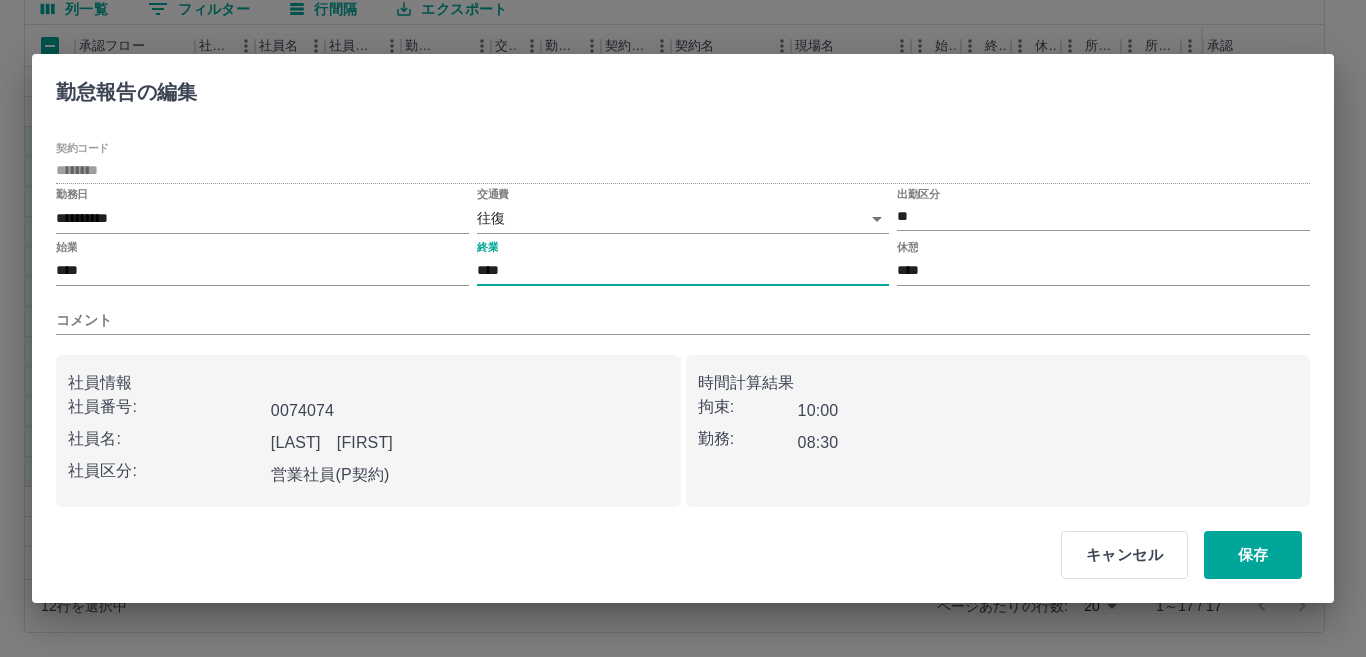 click on "****" at bounding box center (683, 271) 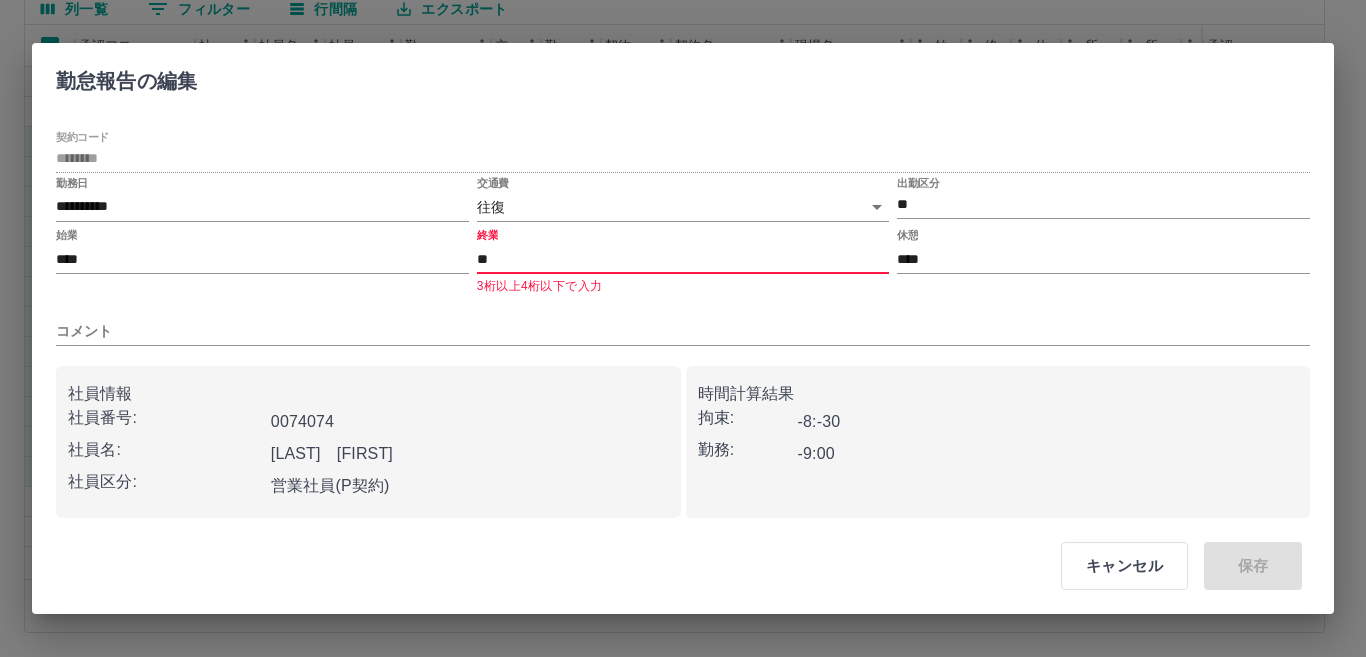 type on "*" 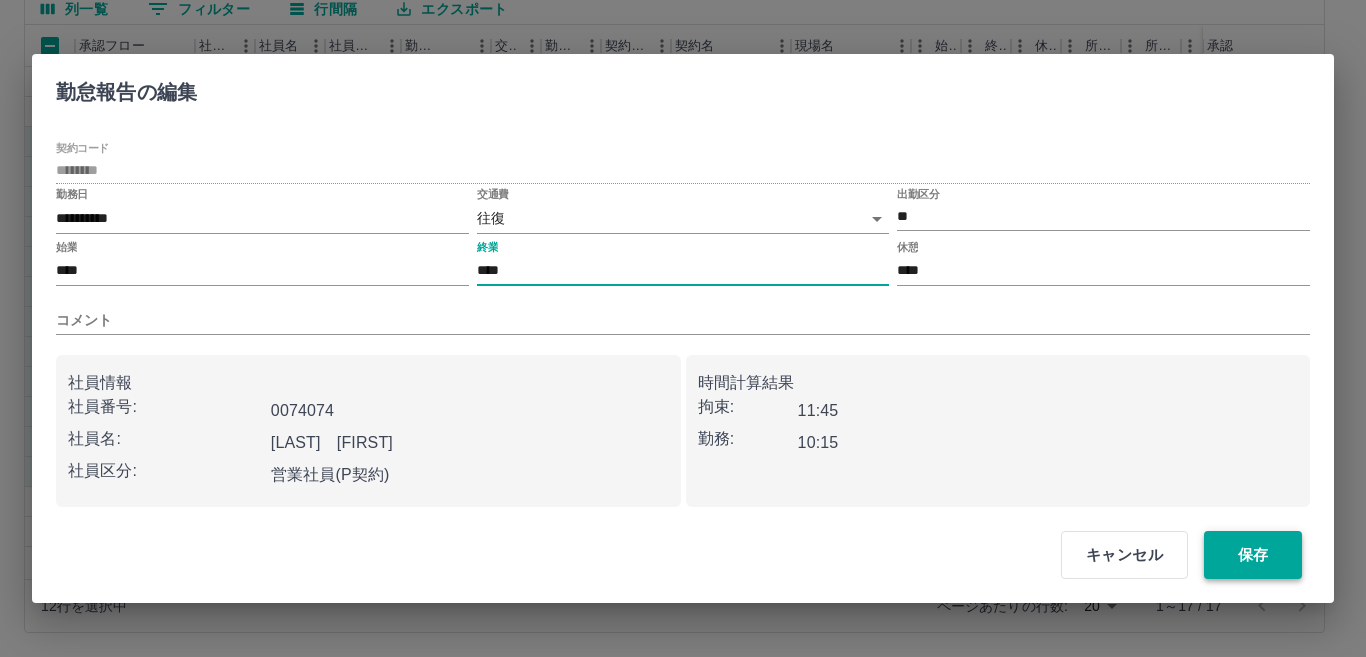 type on "****" 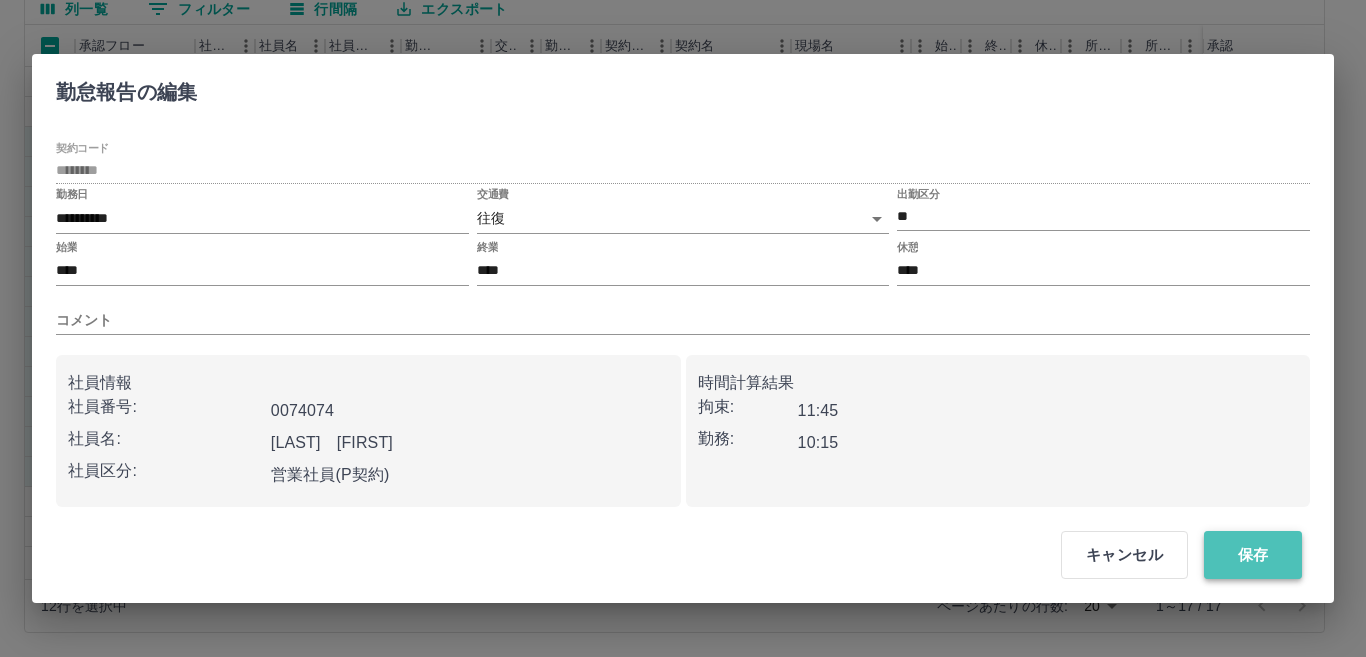 click on "保存" at bounding box center [1253, 555] 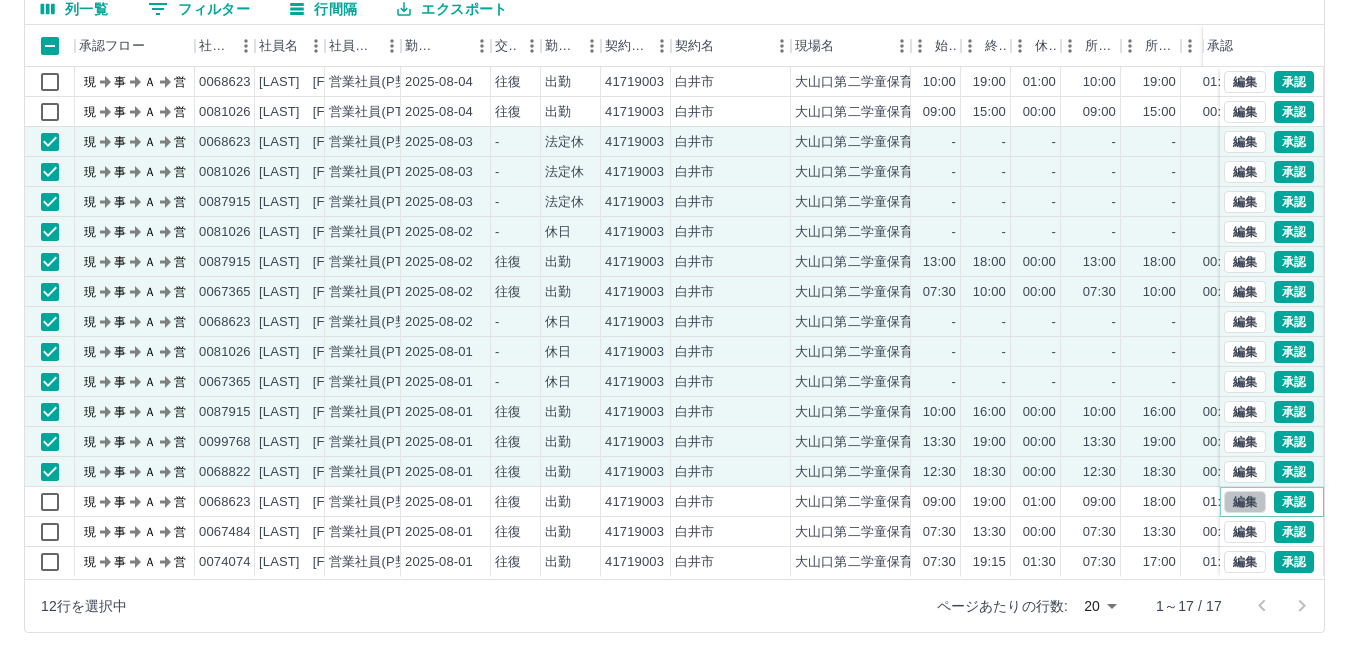 click on "編集" at bounding box center [1245, 502] 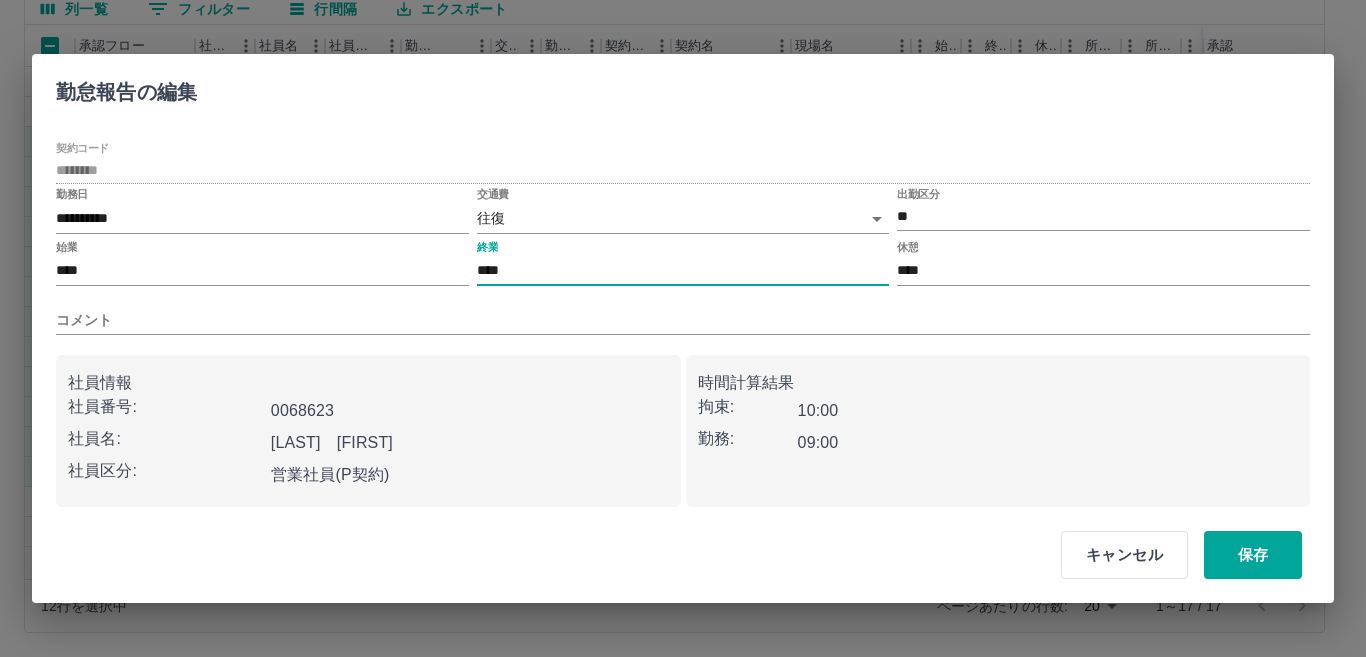 click on "****" at bounding box center (683, 271) 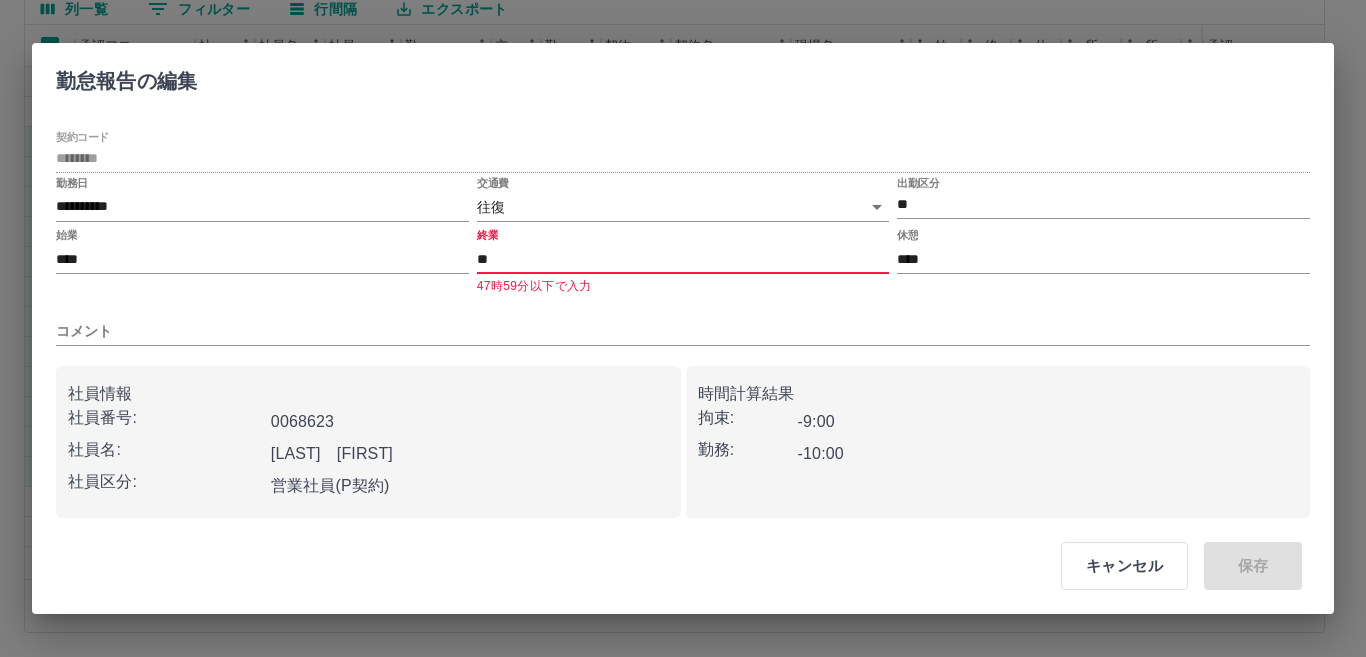 type on "*" 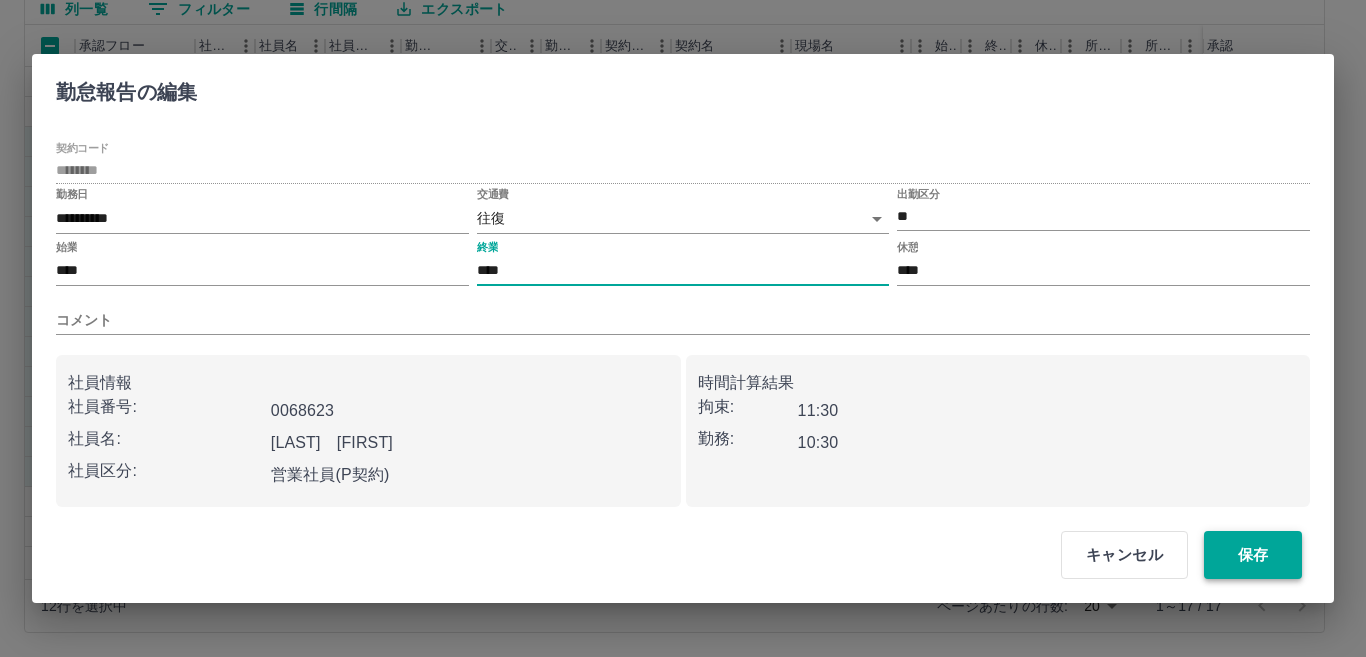 type on "****" 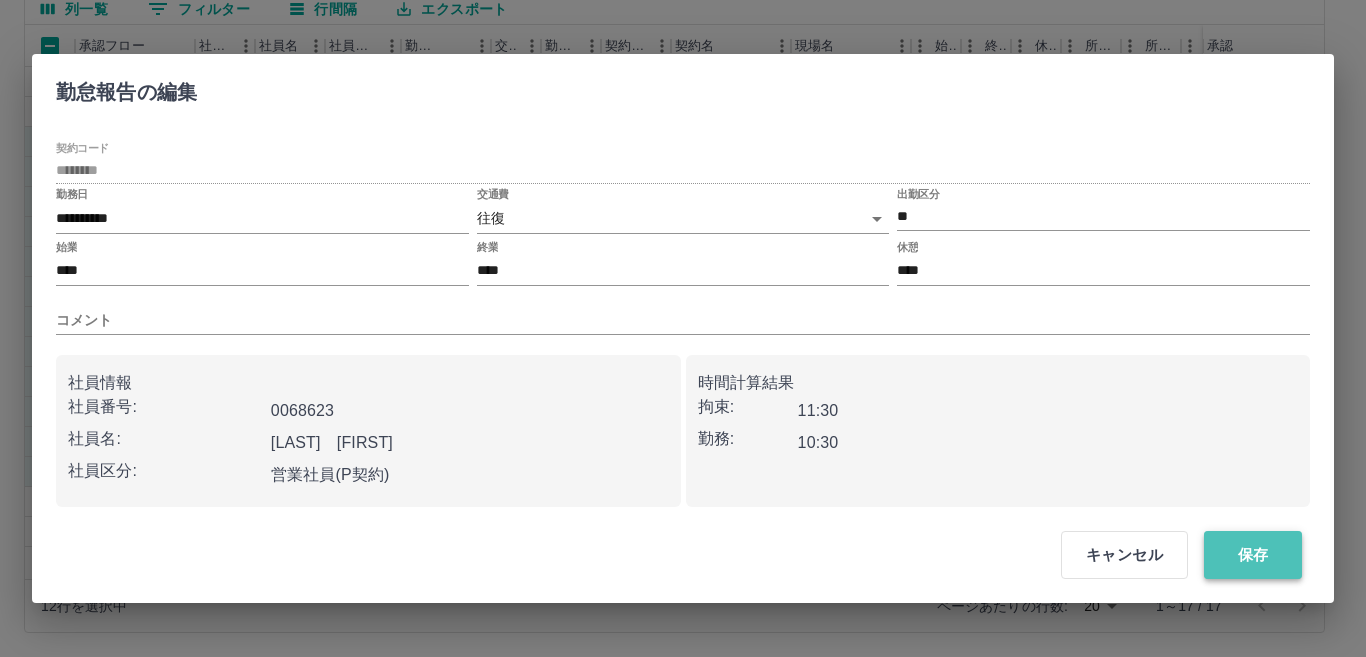 click on "保存" at bounding box center (1253, 555) 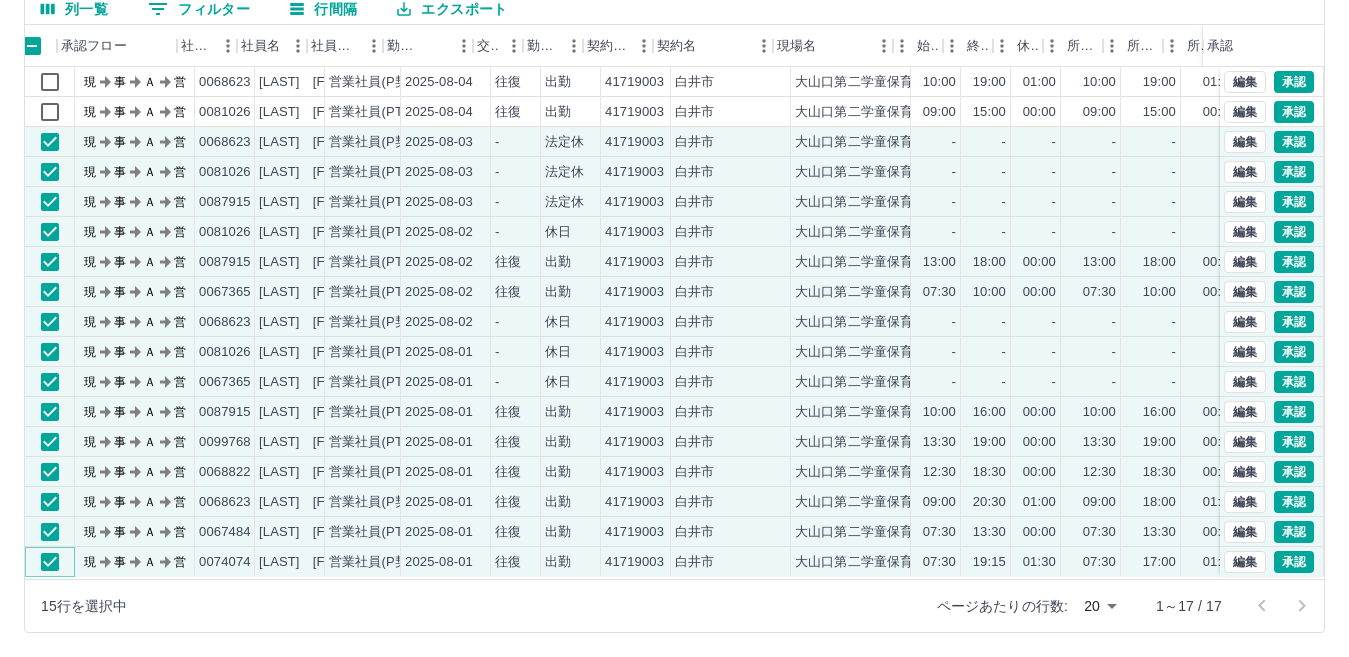 scroll, scrollTop: 0, scrollLeft: 38, axis: horizontal 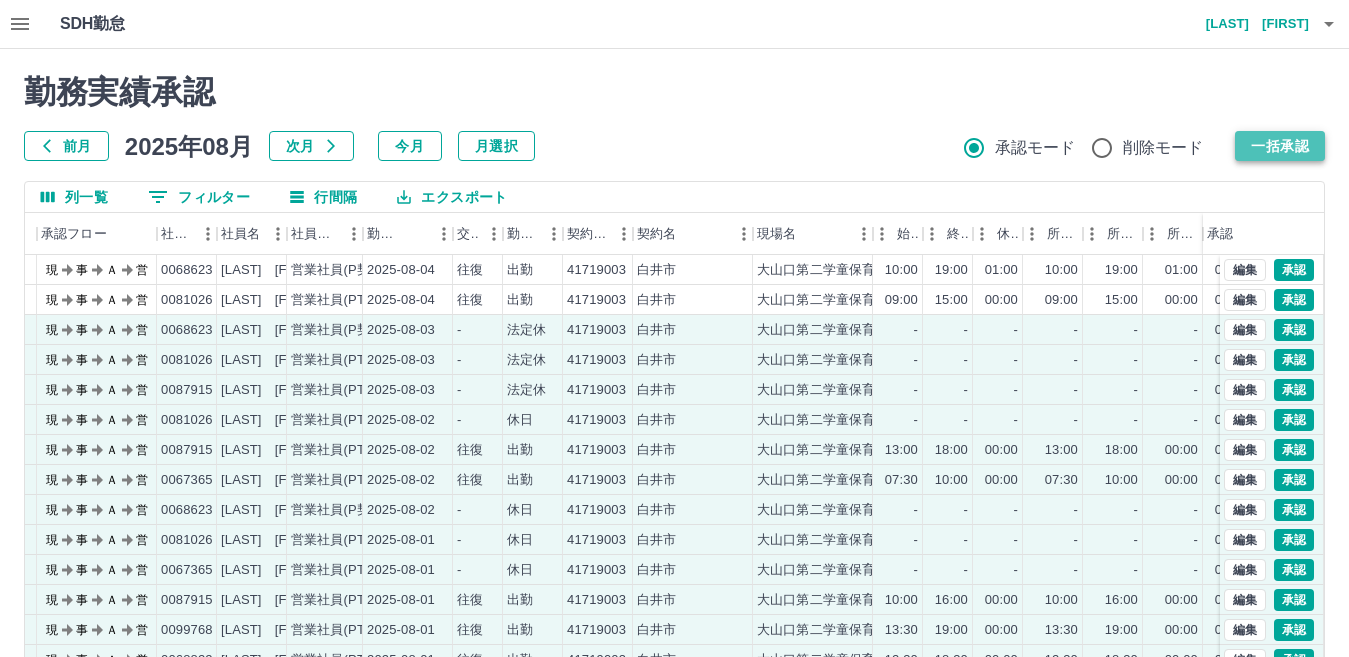 click on "一括承認" at bounding box center (1280, 146) 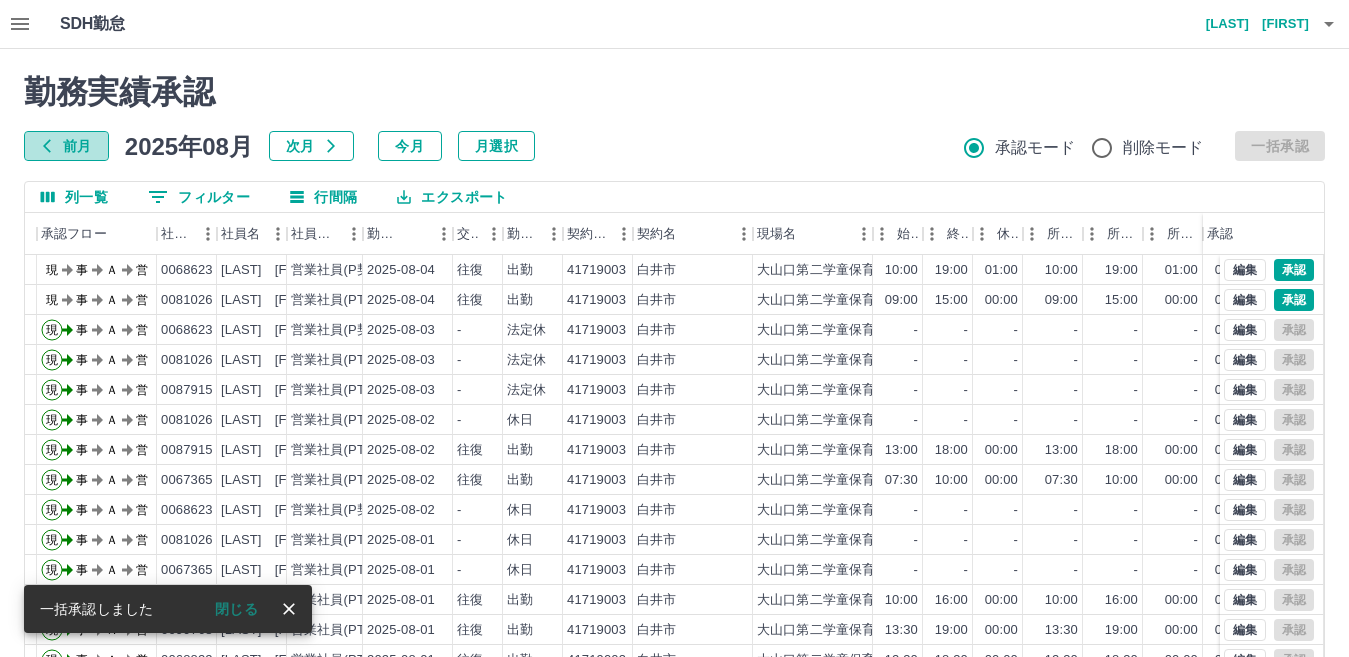 click on "前月" at bounding box center [66, 146] 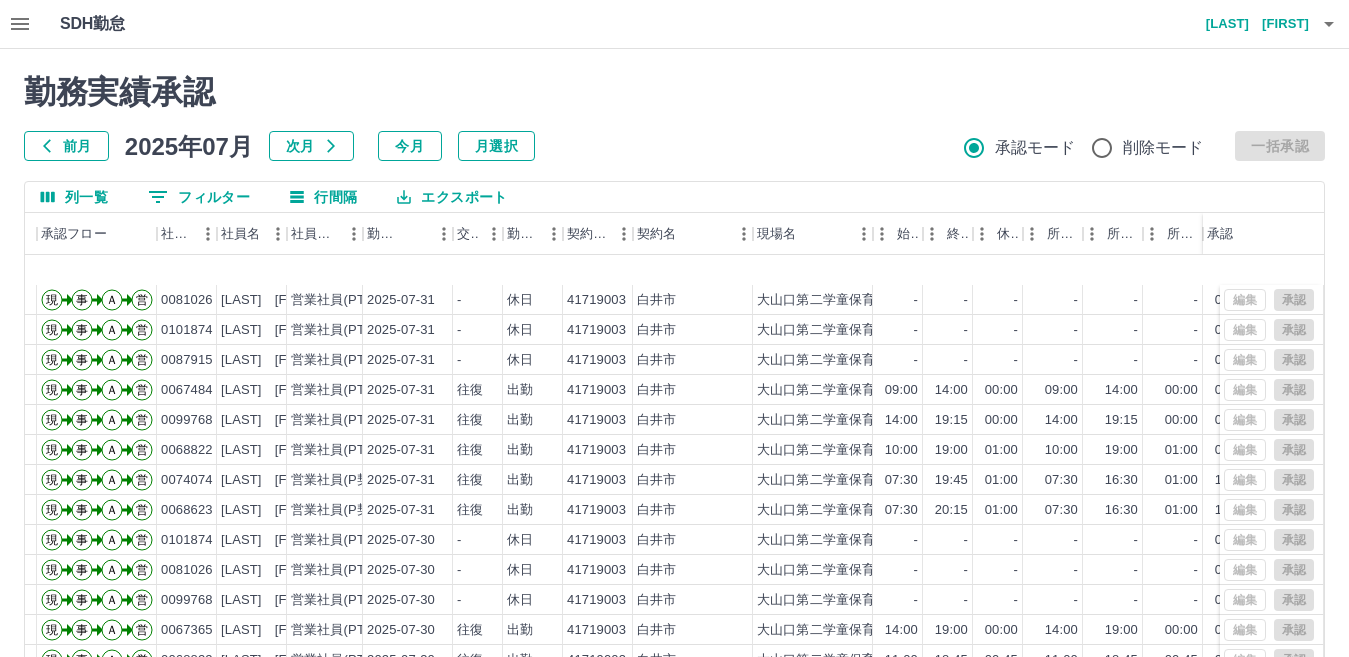 scroll, scrollTop: 104, scrollLeft: 38, axis: both 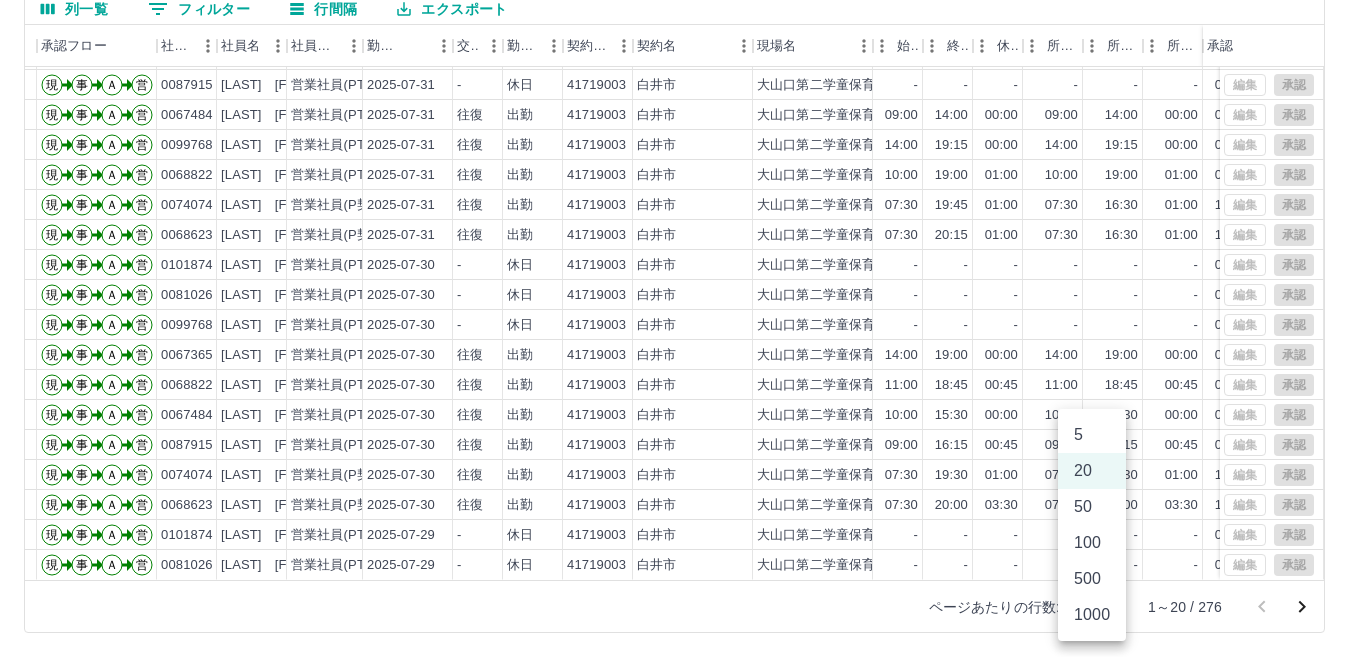 click on "SDH勤怠 [LAST]　[FIRST] 勤務実績承認 前月 2025年07月 次月 今月 月選択 承認モード 削除モード 一括承認 列一覧 0 フィルター 行間隔 エクスポート 承認フロー 社員番号 社員名 社員区分 勤務日 交通費 勤務区分 契約コード 契約名 現場名 始業 終業 休憩 所定開始 所定終業 所定休憩 拘束 勤務 遅刻等 コメント ステータス 承認 現 事 Ａ 営 0081026 [LAST]　[FIRST] 営業社員(PT契約) 2025-07-31  -  休日 41719003 [CITY] 大山口第二学童保育所 - - - - - - 00:00 00:00 00:00 全承認済 現 事 Ａ 営 0101874 [LAST]　[FIRST] 営業社員(PT契約) 2025-07-31  -  休日 41719003 [CITY] 大山口第二学童保育所 - - - - - - 00:00 00:00 00:00 全承認済 現 事 Ａ 営 0087915 [LAST]　[FIRST] 営業社員(PT契約) 2025-07-31  -  休日 41719003 [CITY] 大山口第二学童保育所 - - - - - - 00:00 00:00 00:00 全承認済 現 事 Ａ 営 0067484 [LAST]　[FIRST] 2025-07-31 -" at bounding box center (683, 234) 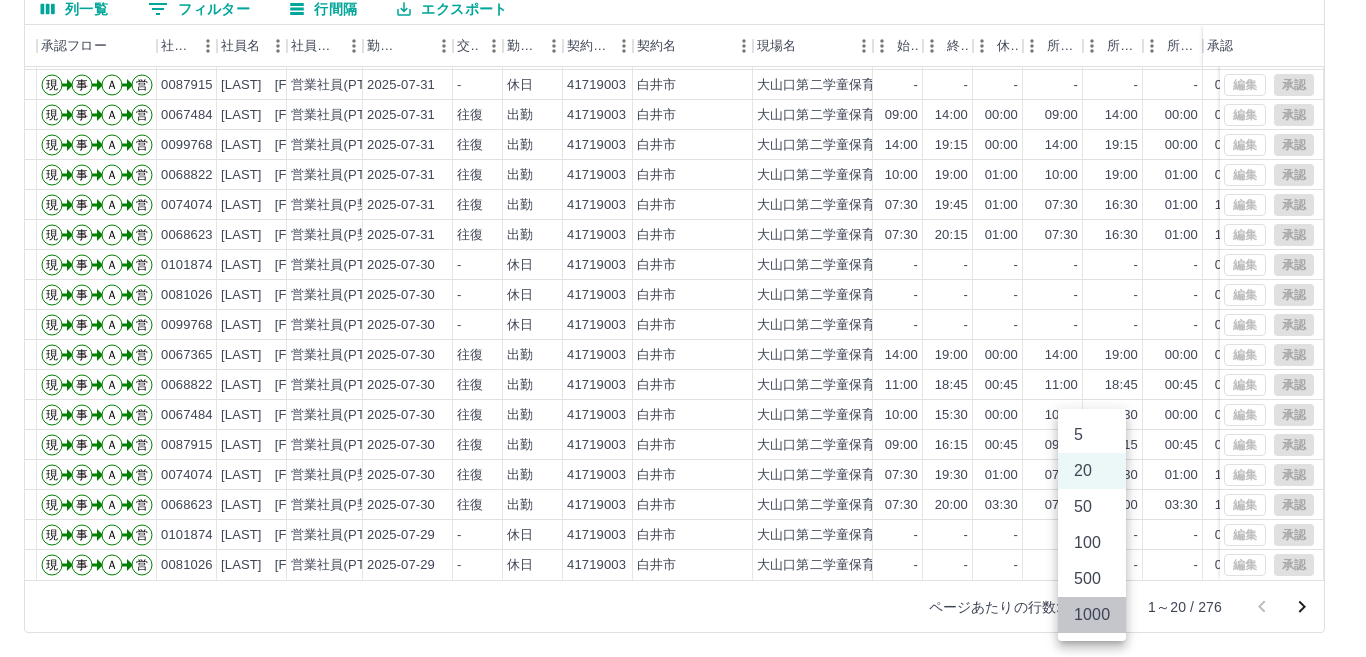 click on "1000" at bounding box center [1092, 615] 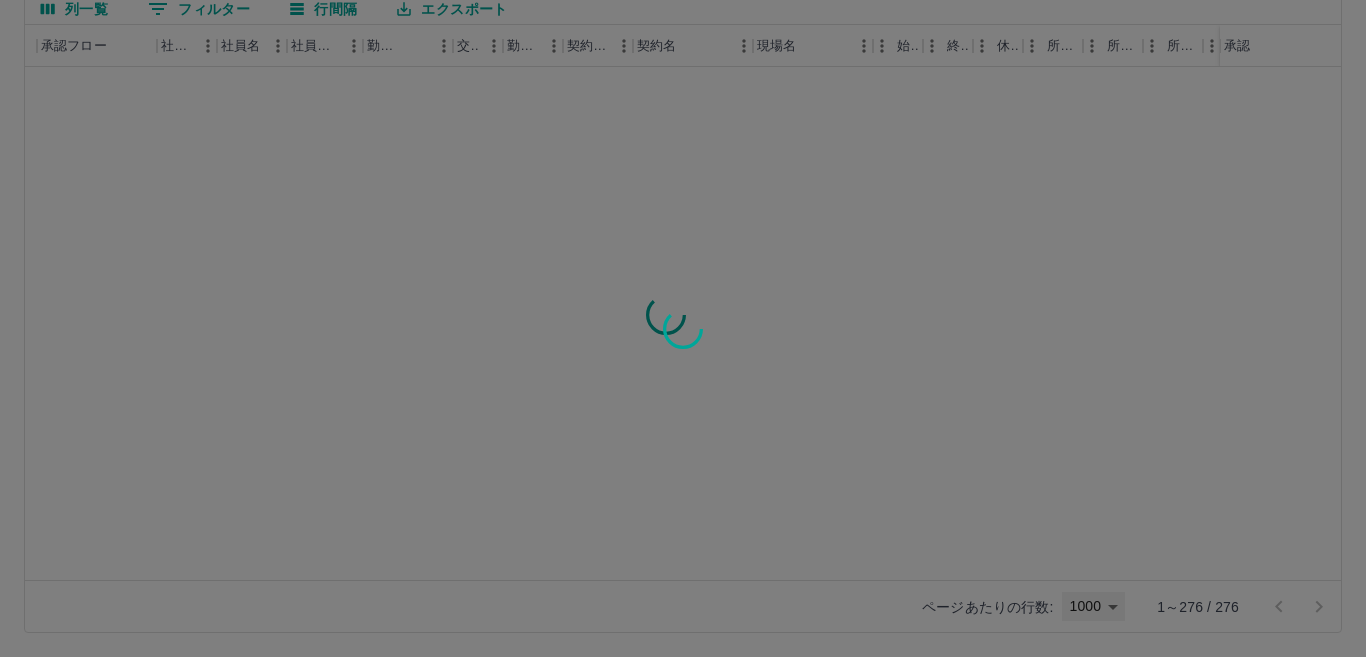 type on "****" 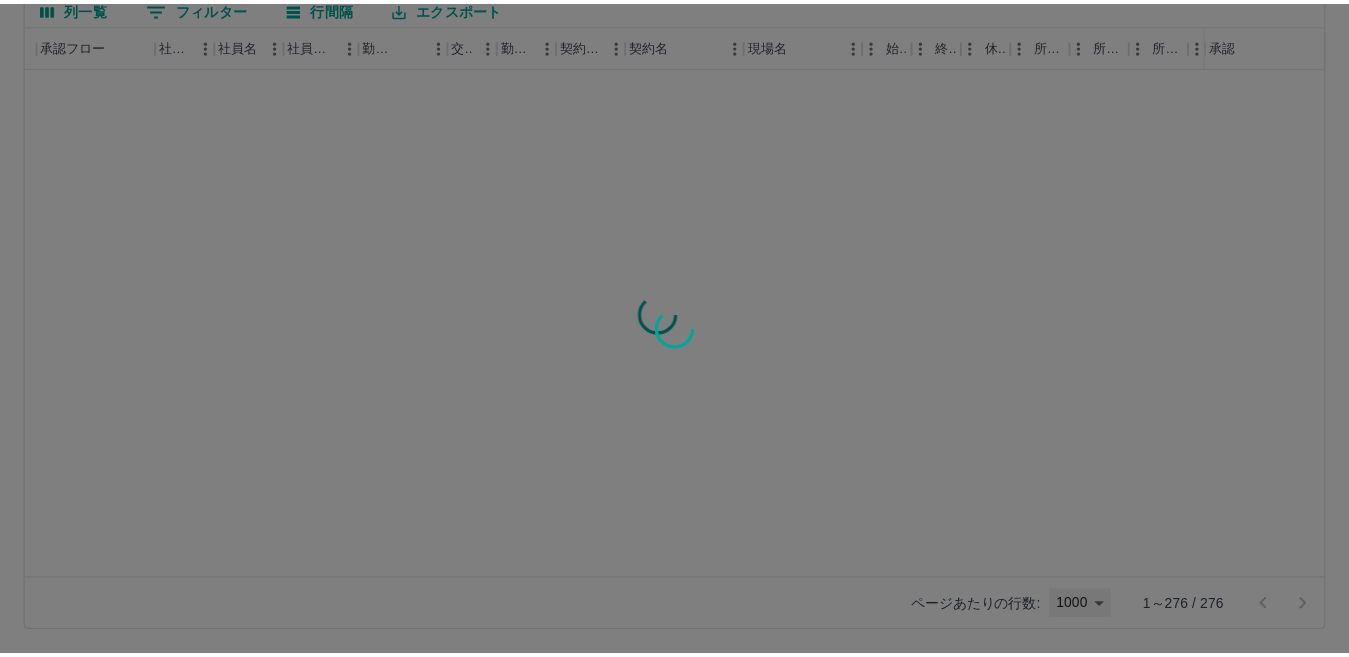 scroll, scrollTop: 0, scrollLeft: 38, axis: horizontal 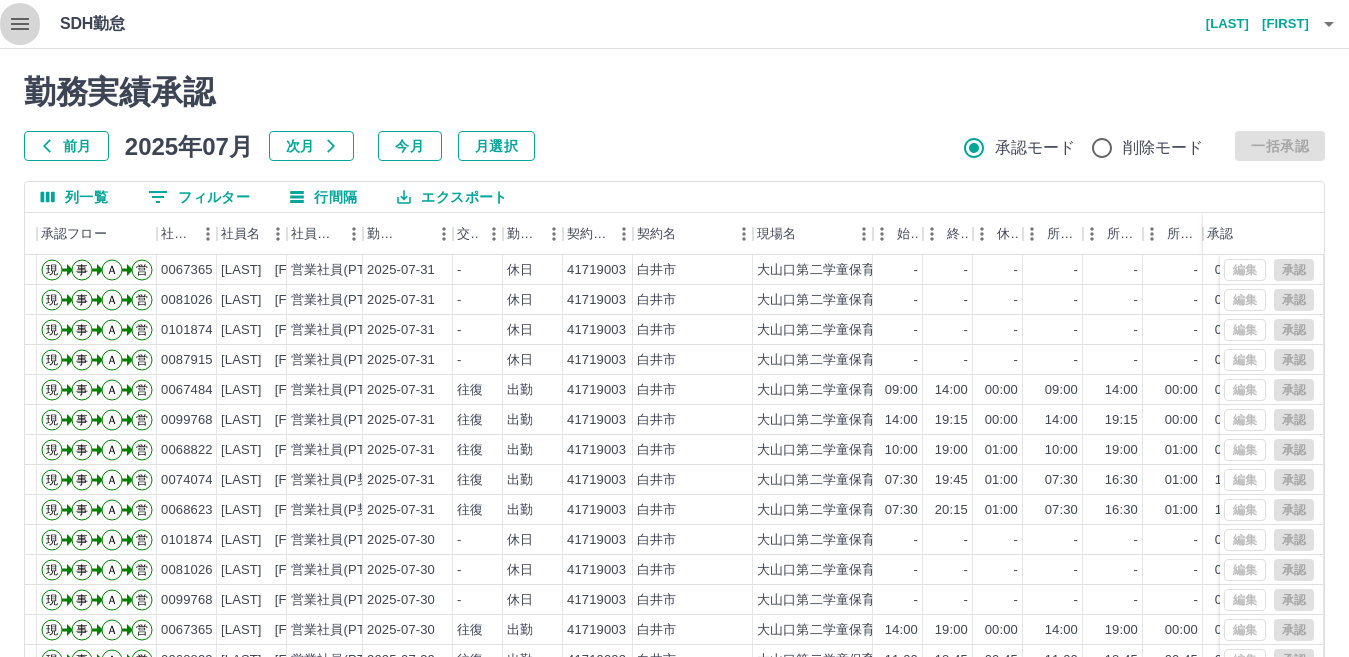 click 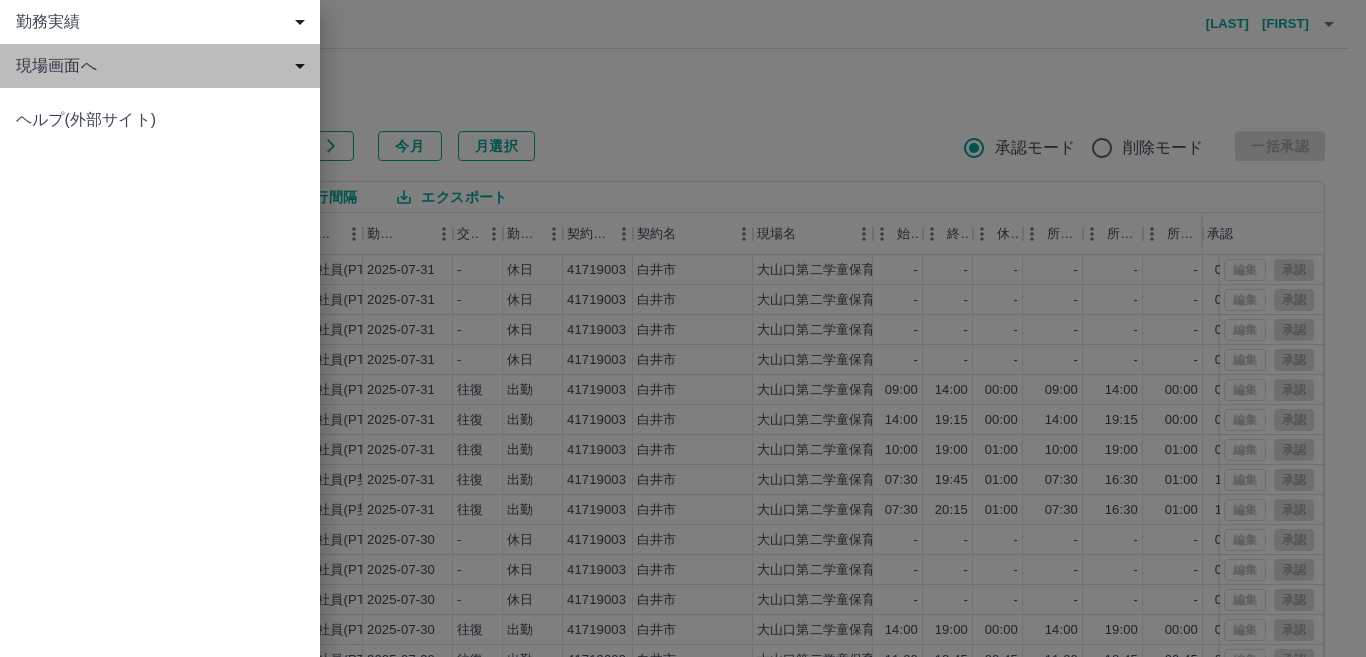 click on "現場画面へ" at bounding box center [164, 66] 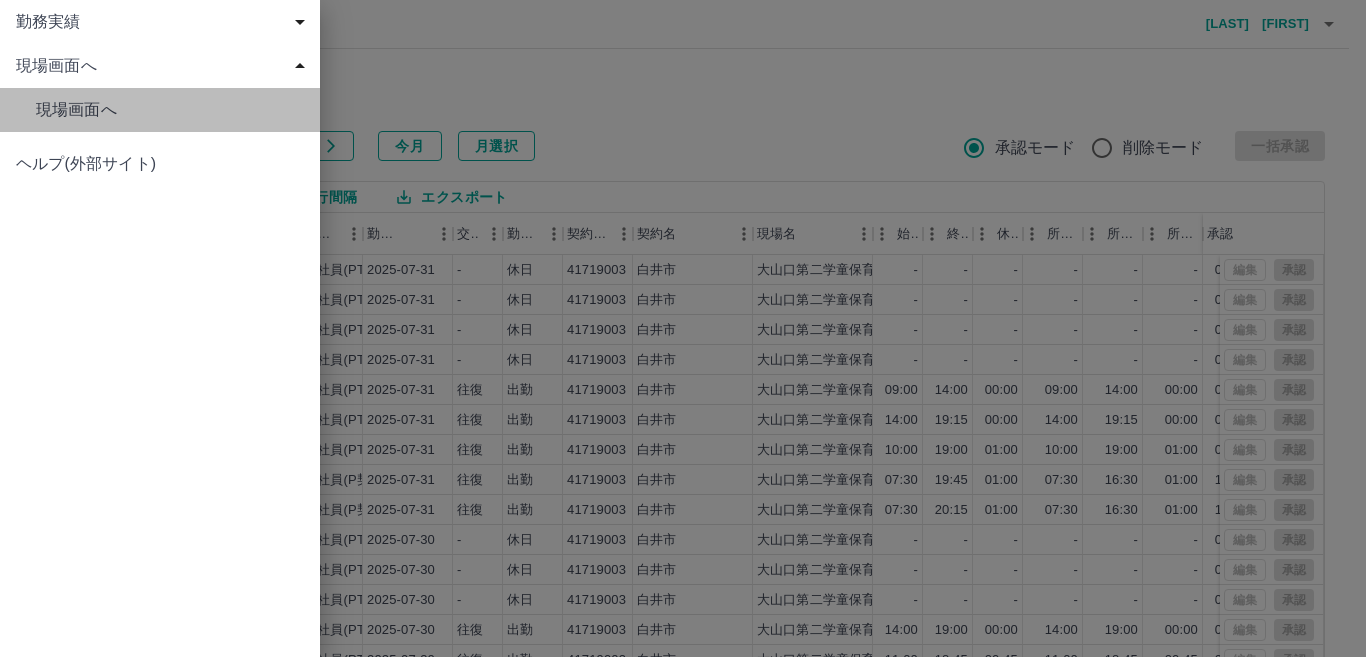 click on "現場画面へ" at bounding box center (160, 110) 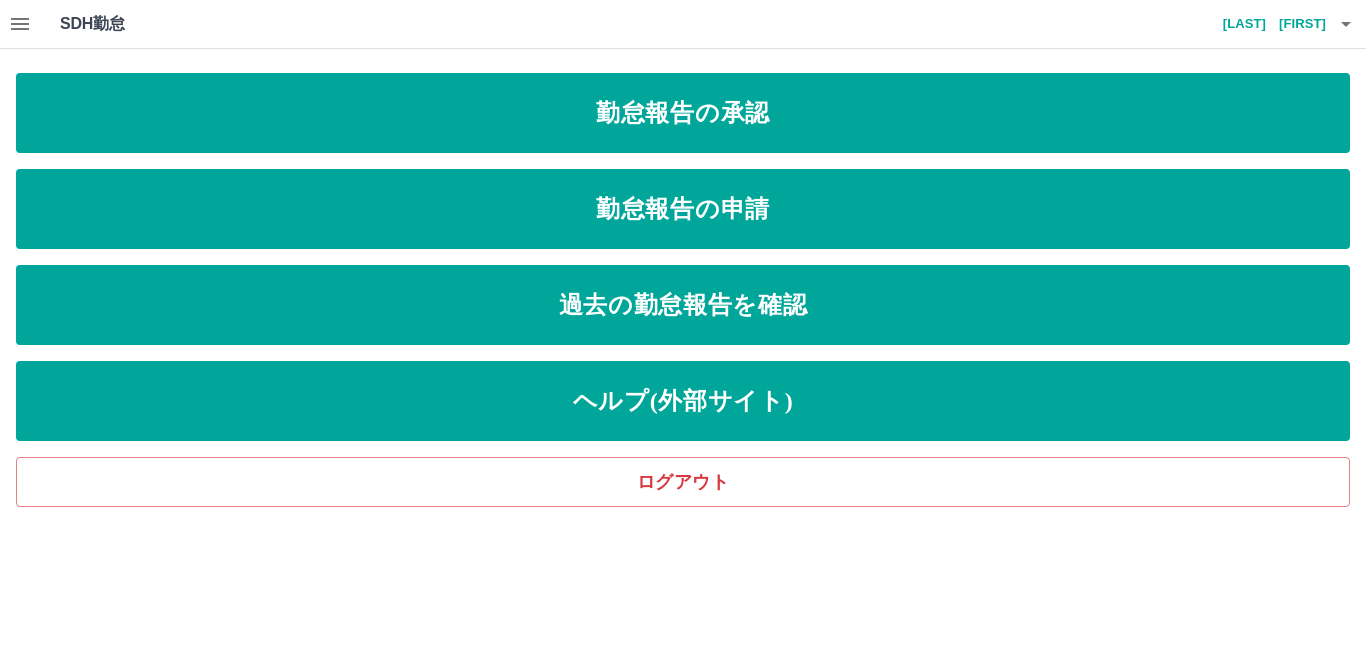click on "[LAST]　[FIRST]" at bounding box center (1266, 24) 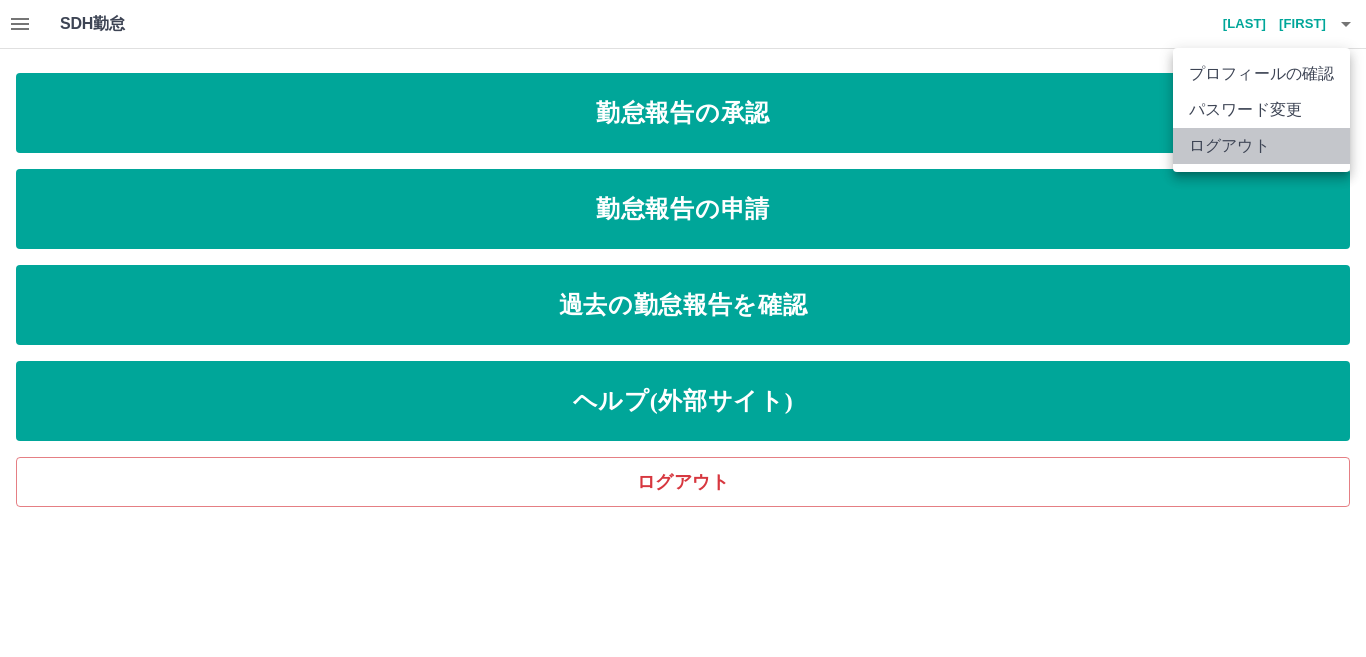 click on "ログアウト" at bounding box center [1261, 146] 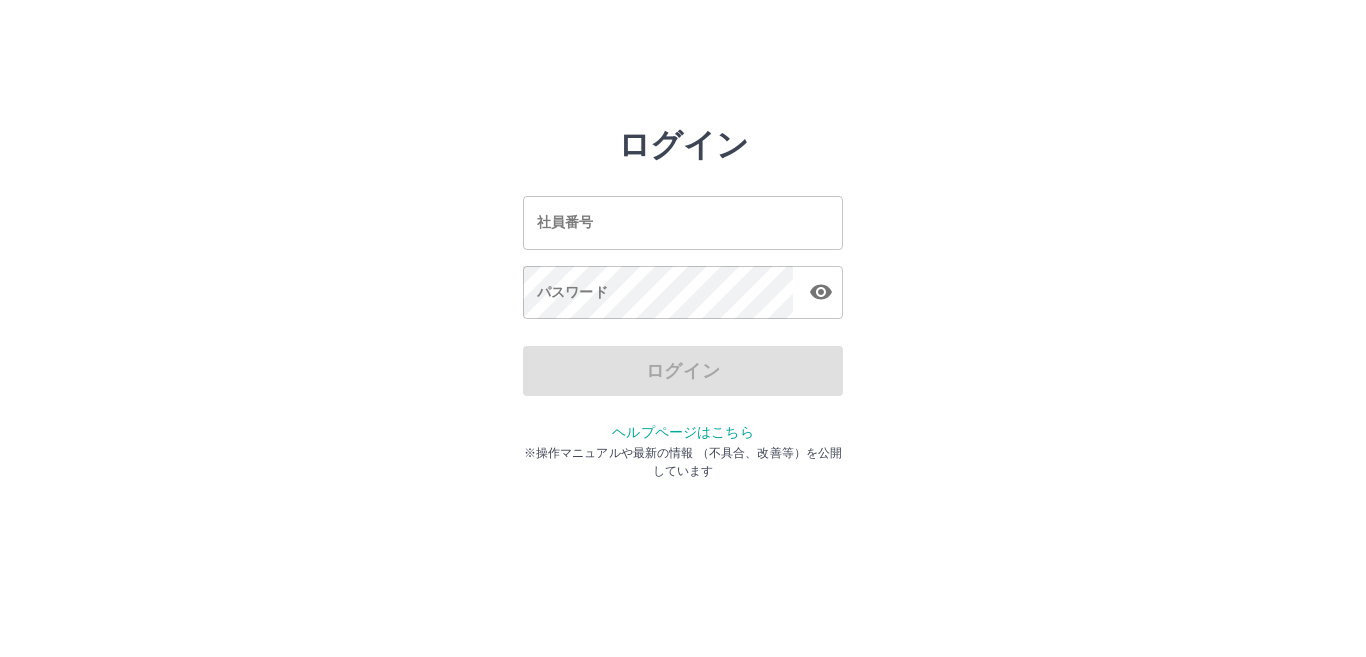 scroll, scrollTop: 0, scrollLeft: 0, axis: both 